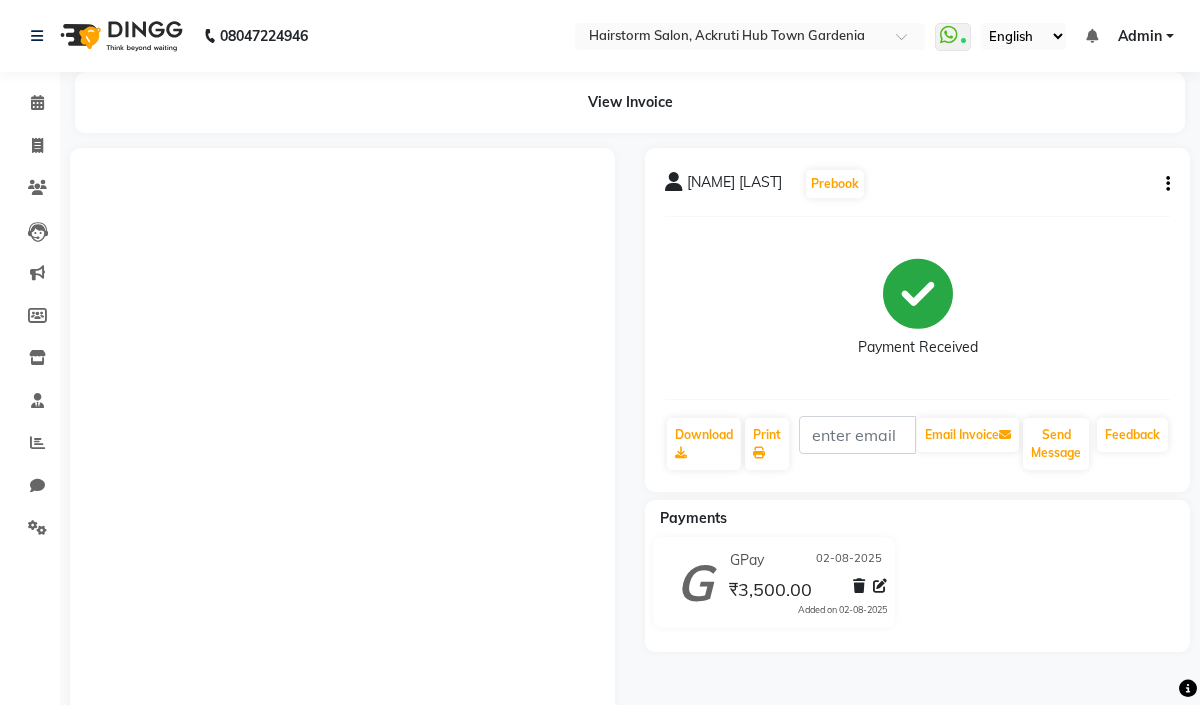 scroll, scrollTop: 69, scrollLeft: 0, axis: vertical 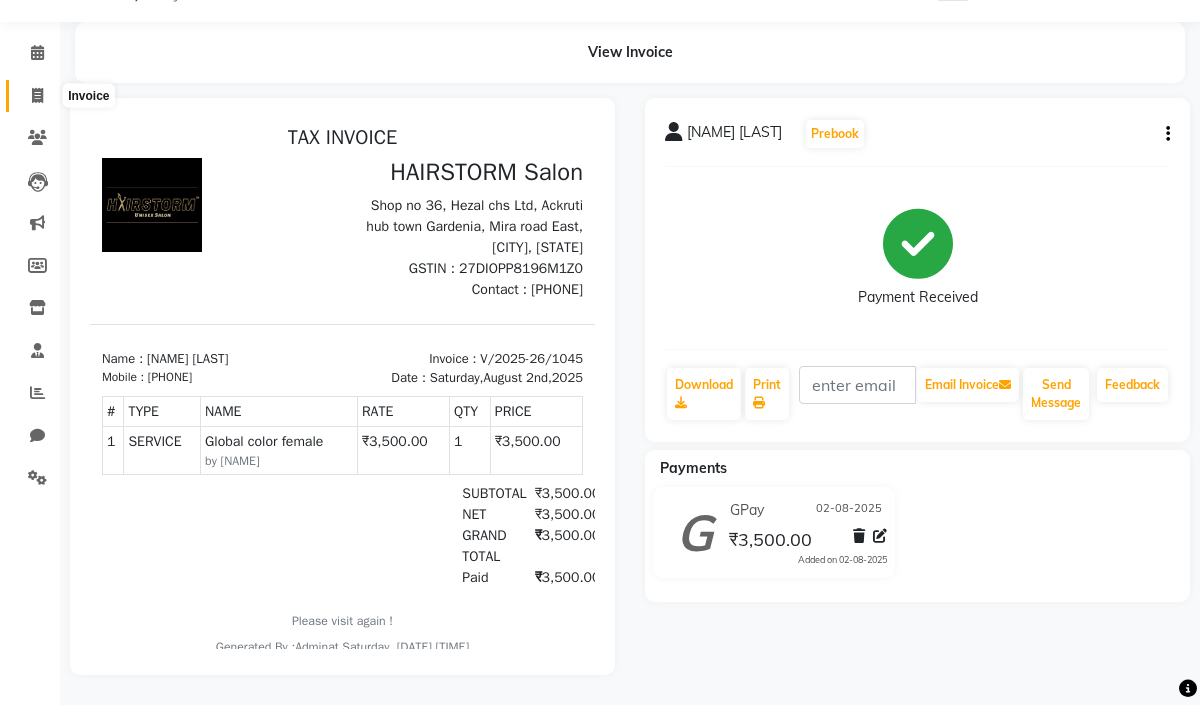 click 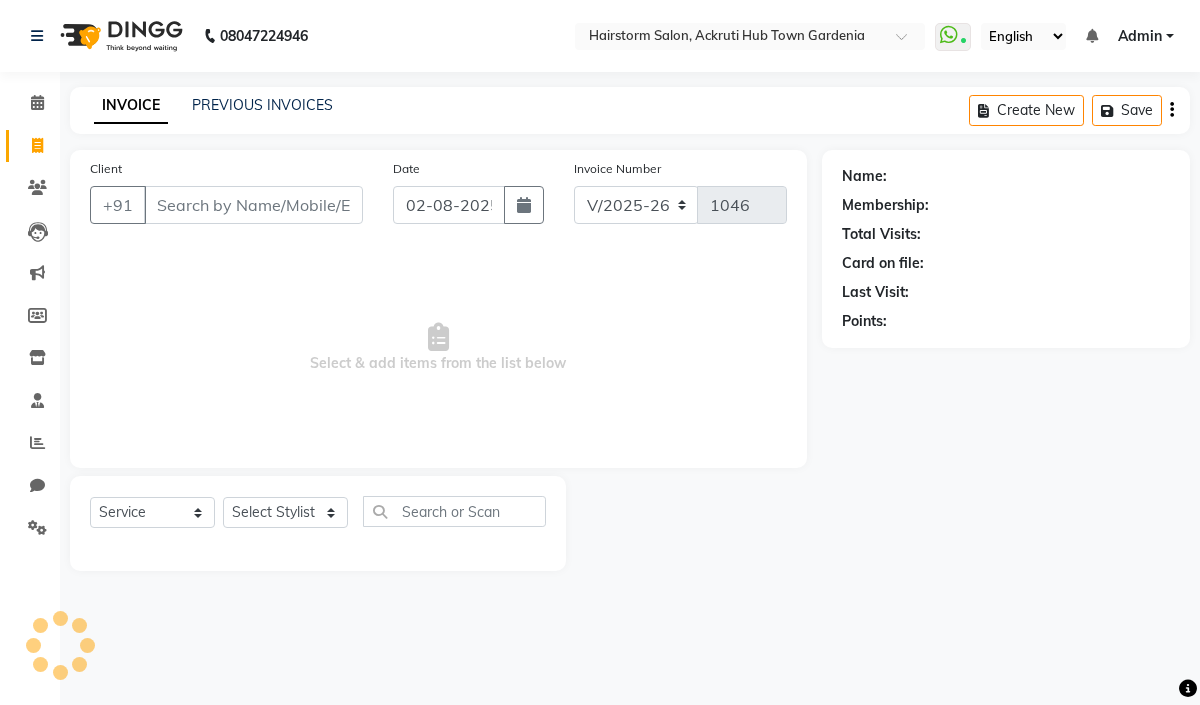 scroll, scrollTop: 0, scrollLeft: 0, axis: both 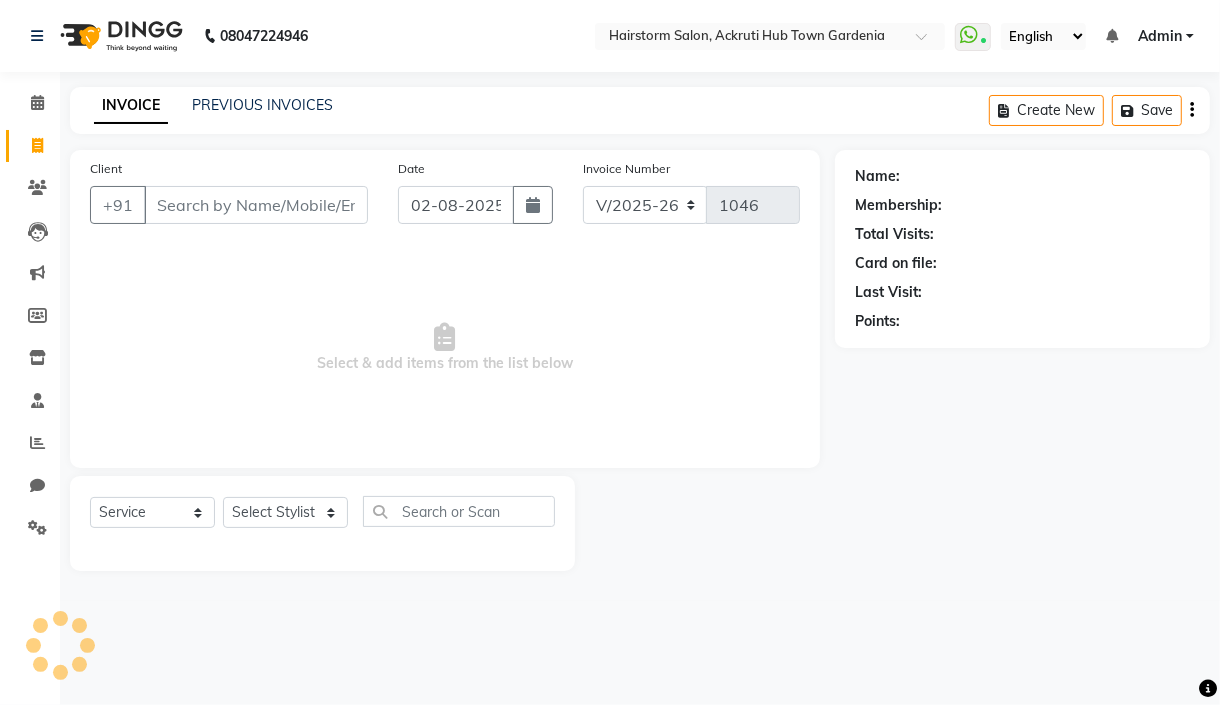 drag, startPoint x: 229, startPoint y: 205, endPoint x: 209, endPoint y: 217, distance: 23.323807 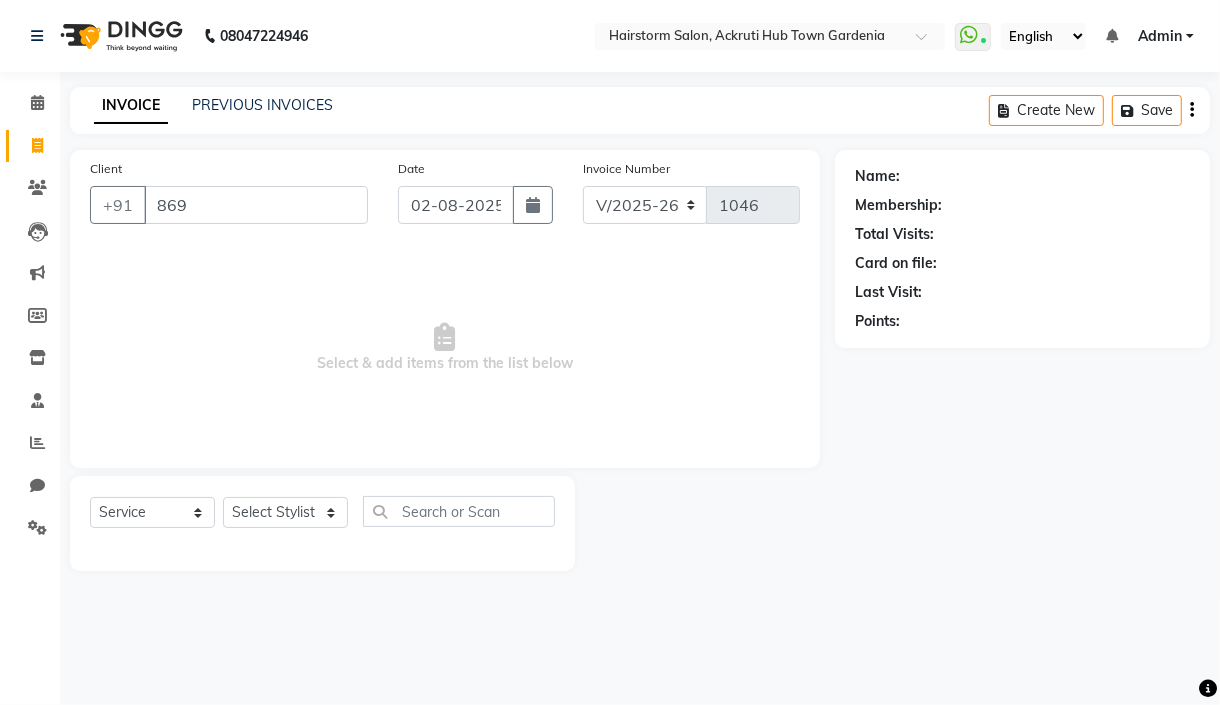 type on "8693" 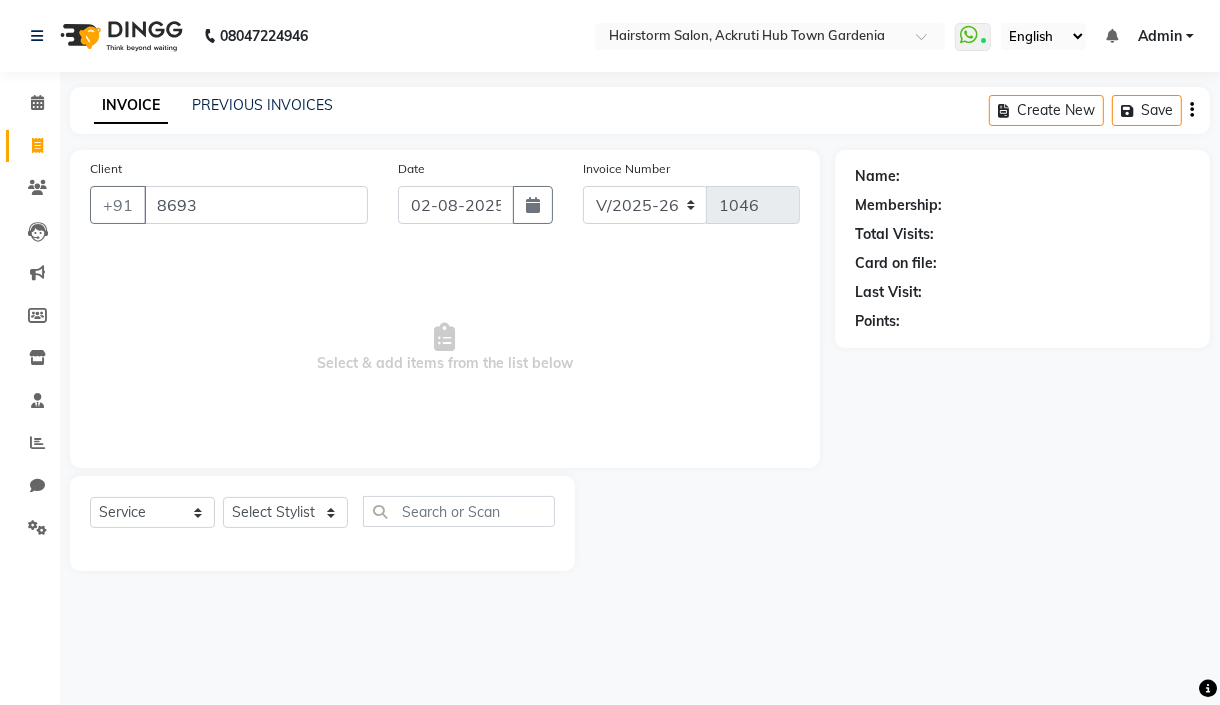 select on "product" 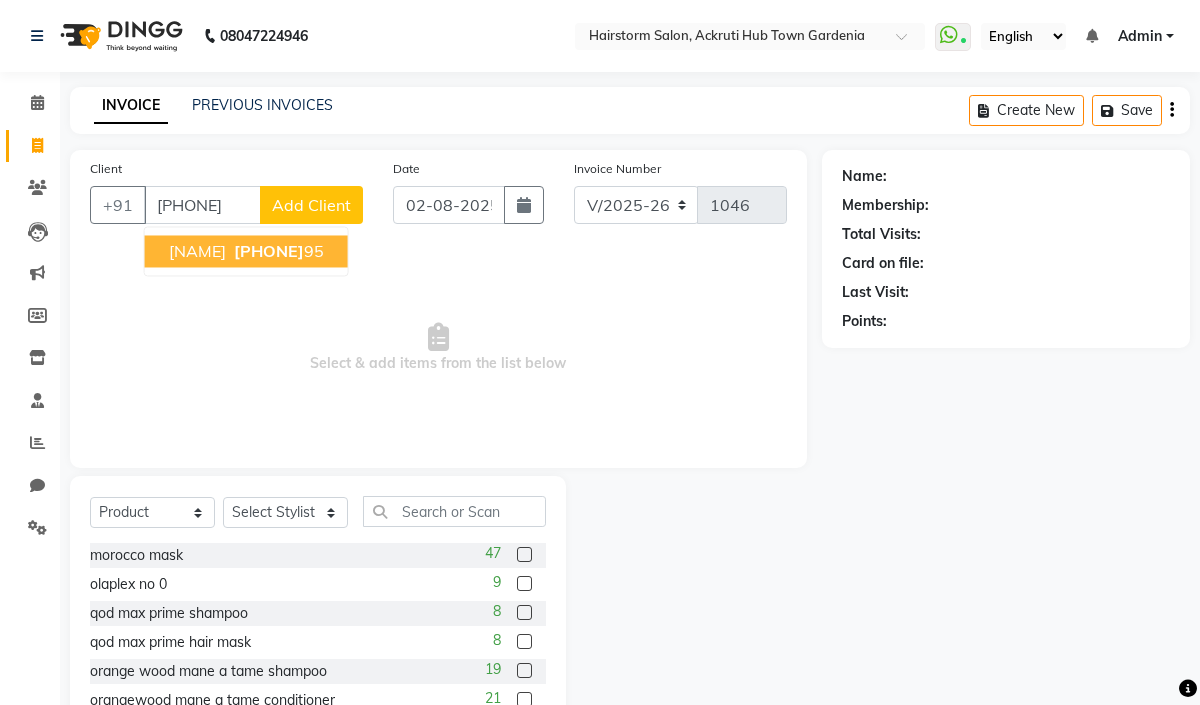 click on "[PHONE]" at bounding box center (269, 251) 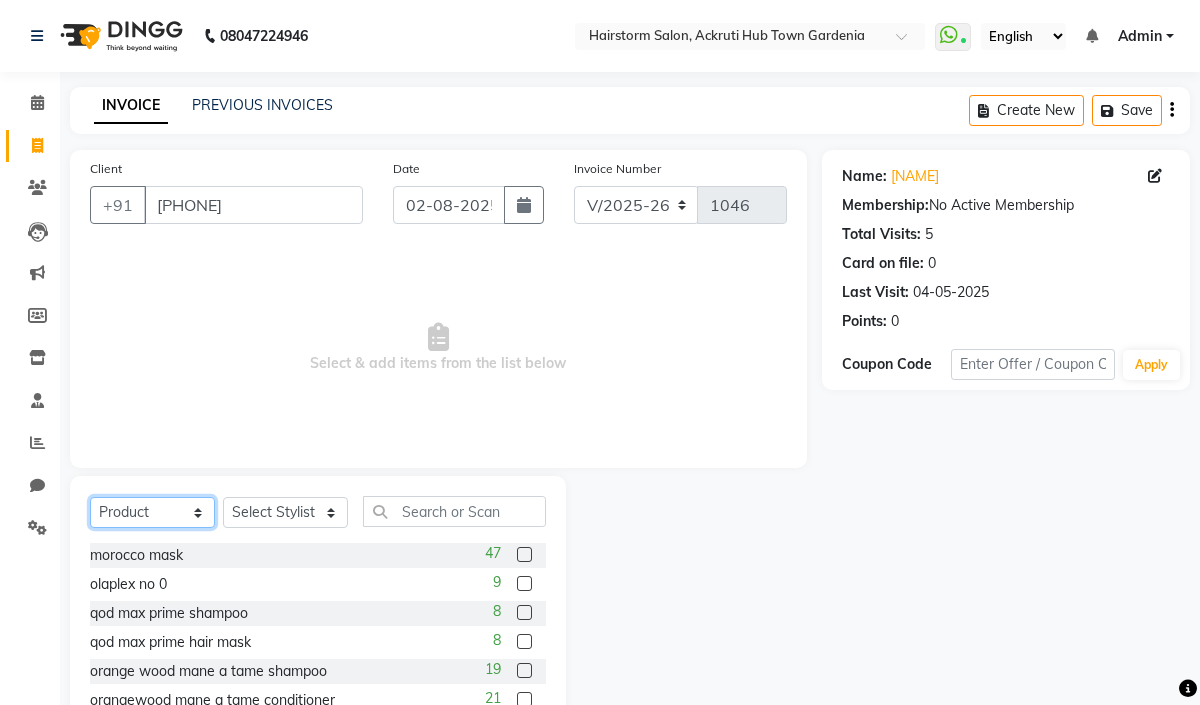 click on "Select  Service  Product  Membership  Package Voucher Prepaid Gift Card" 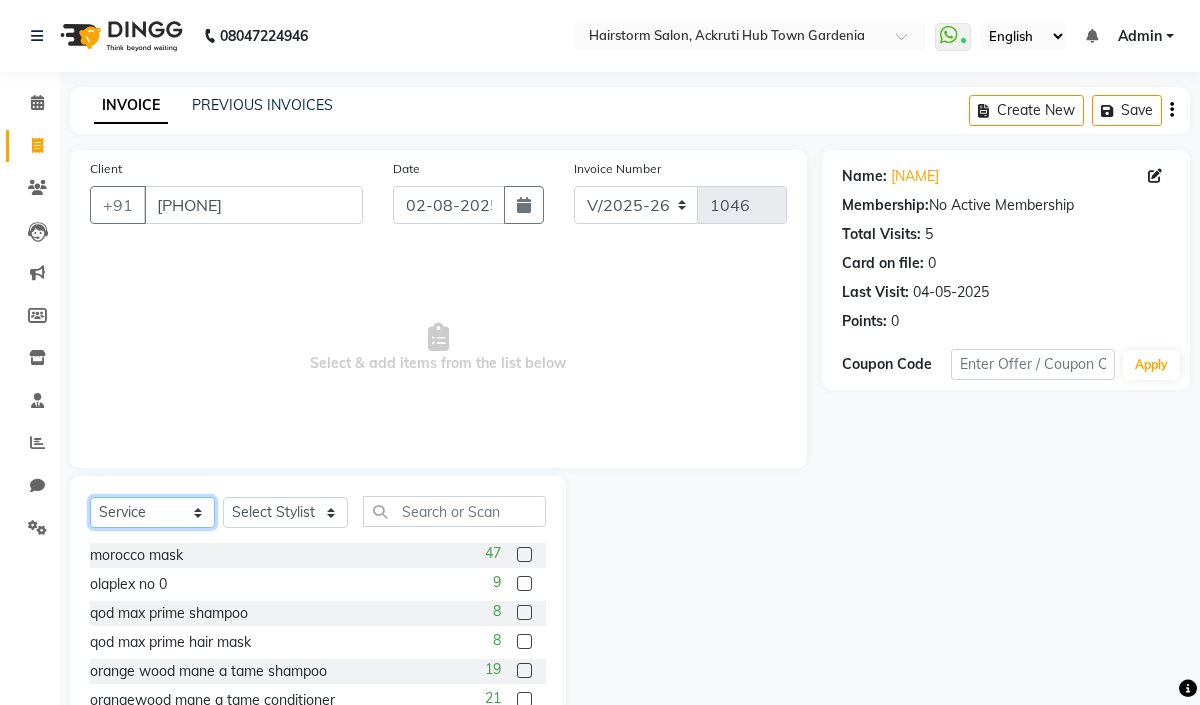 click on "Select  Service  Product  Membership  Package Voucher Prepaid Gift Card" 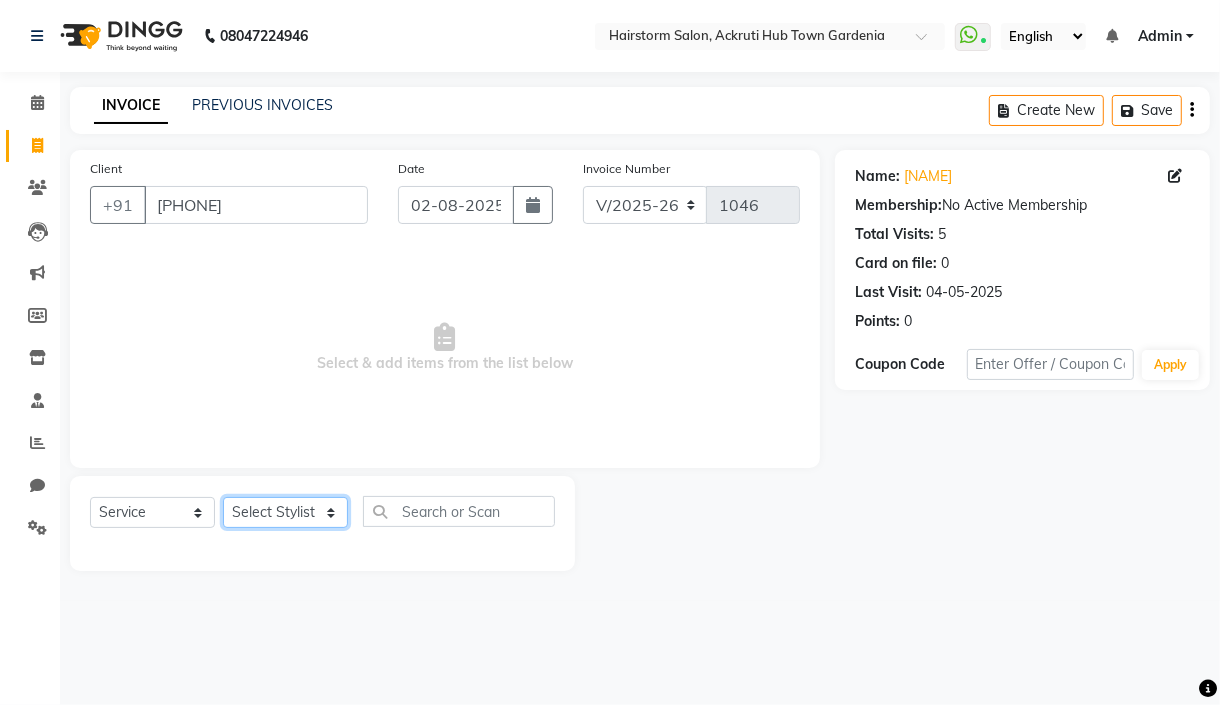 click on "Select Stylist [NAME] [NAME] [NAME] [NAME] [NAME] [NAME] [NAME] [NAME] [NAME] [NAME]" 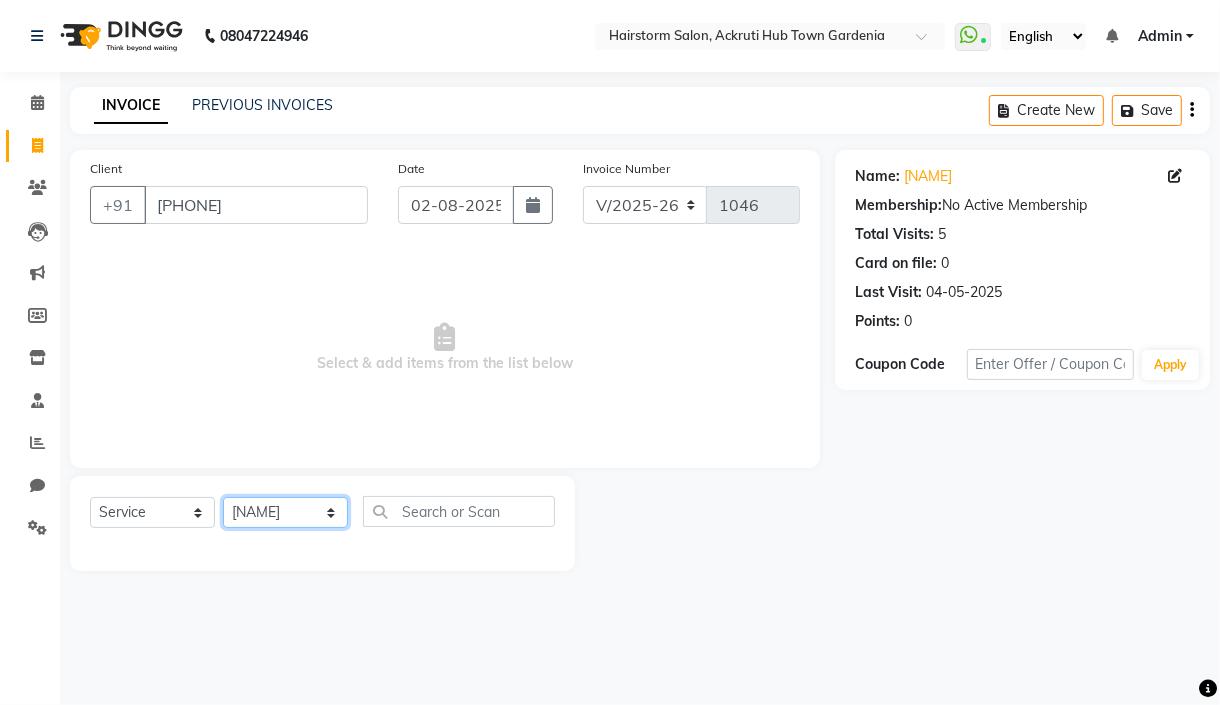 click on "Select Stylist [NAME] [NAME] [NAME] [NAME] [NAME] [NAME] [NAME] [NAME] [NAME] [NAME]" 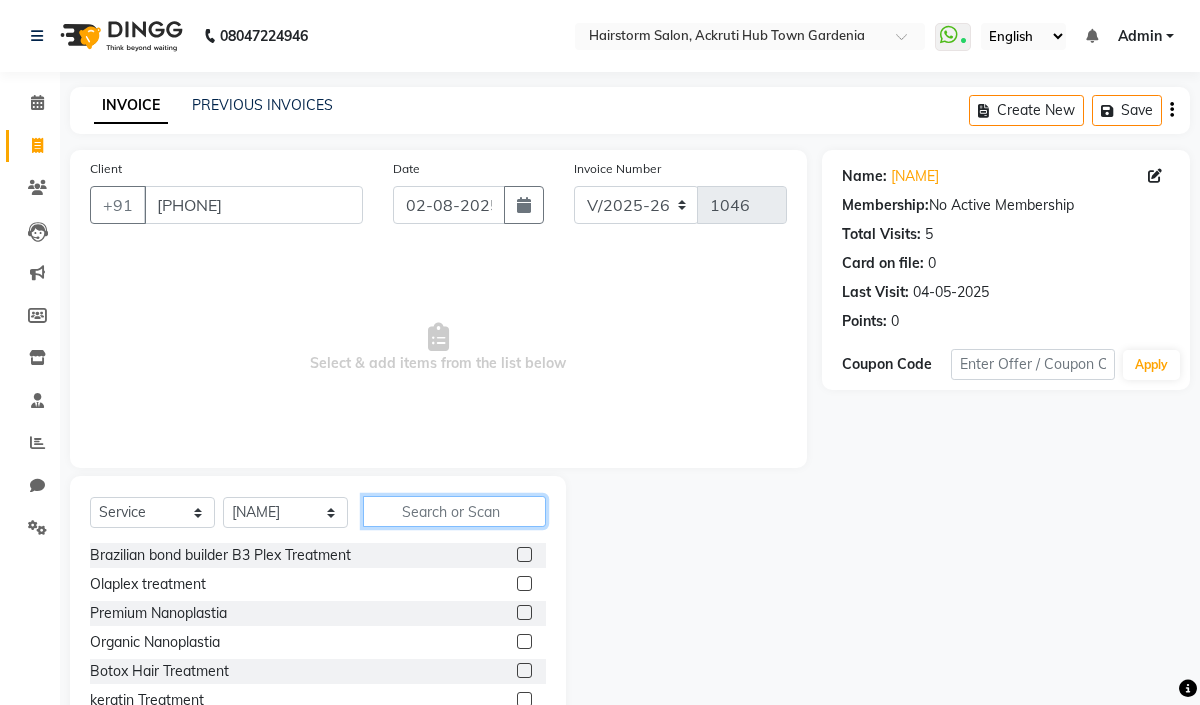 click 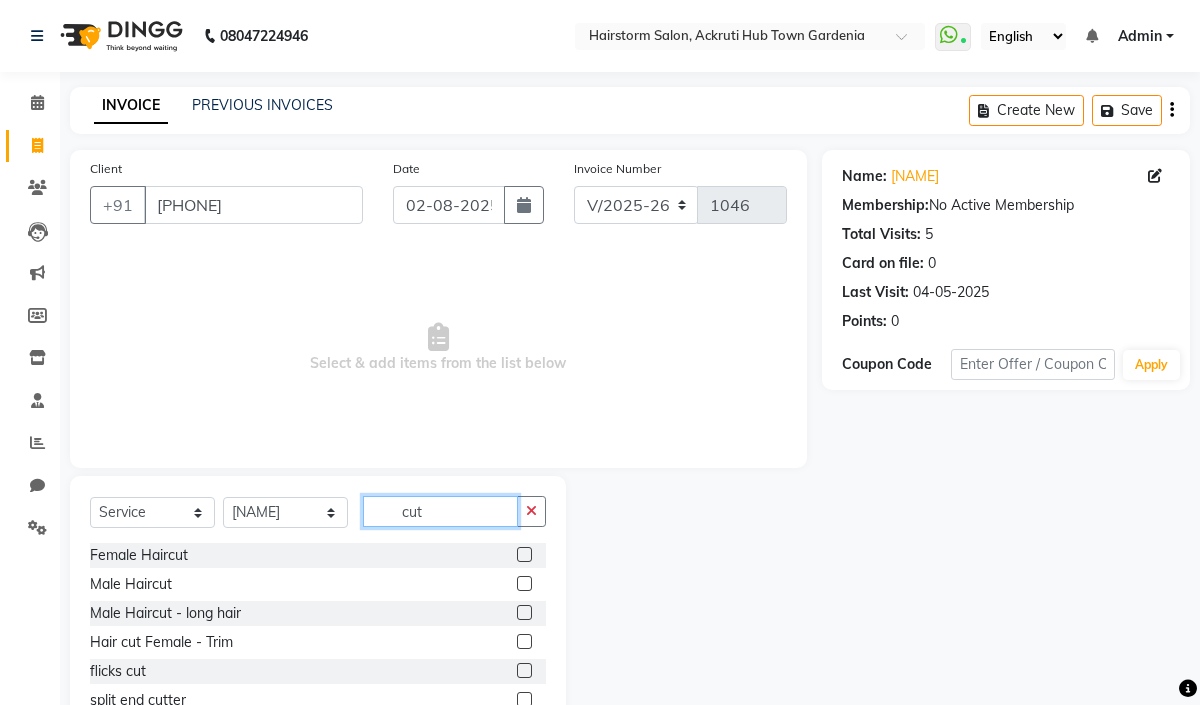 type on "cut" 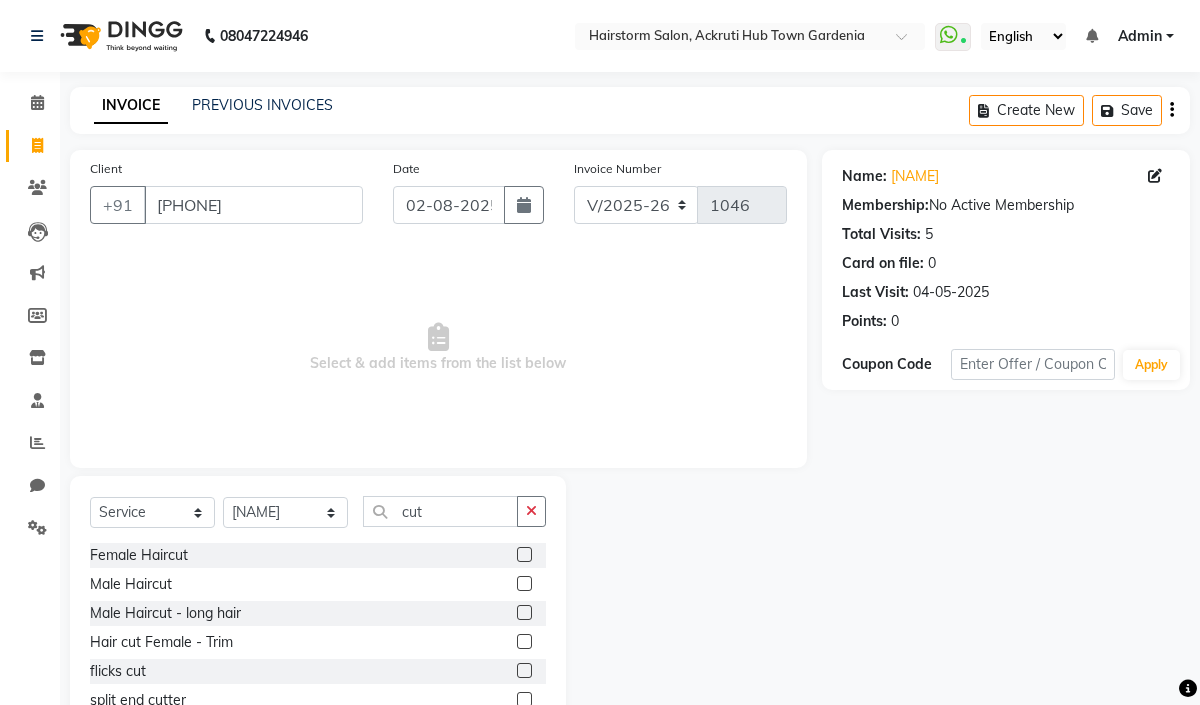 click 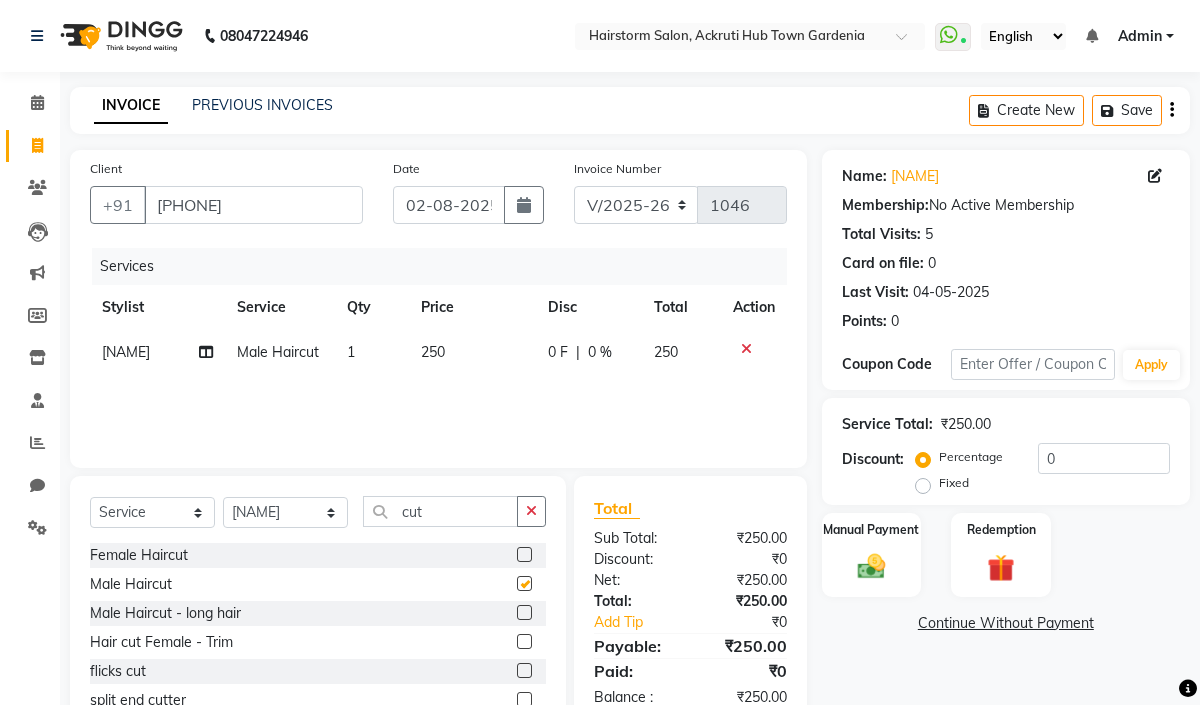 checkbox on "false" 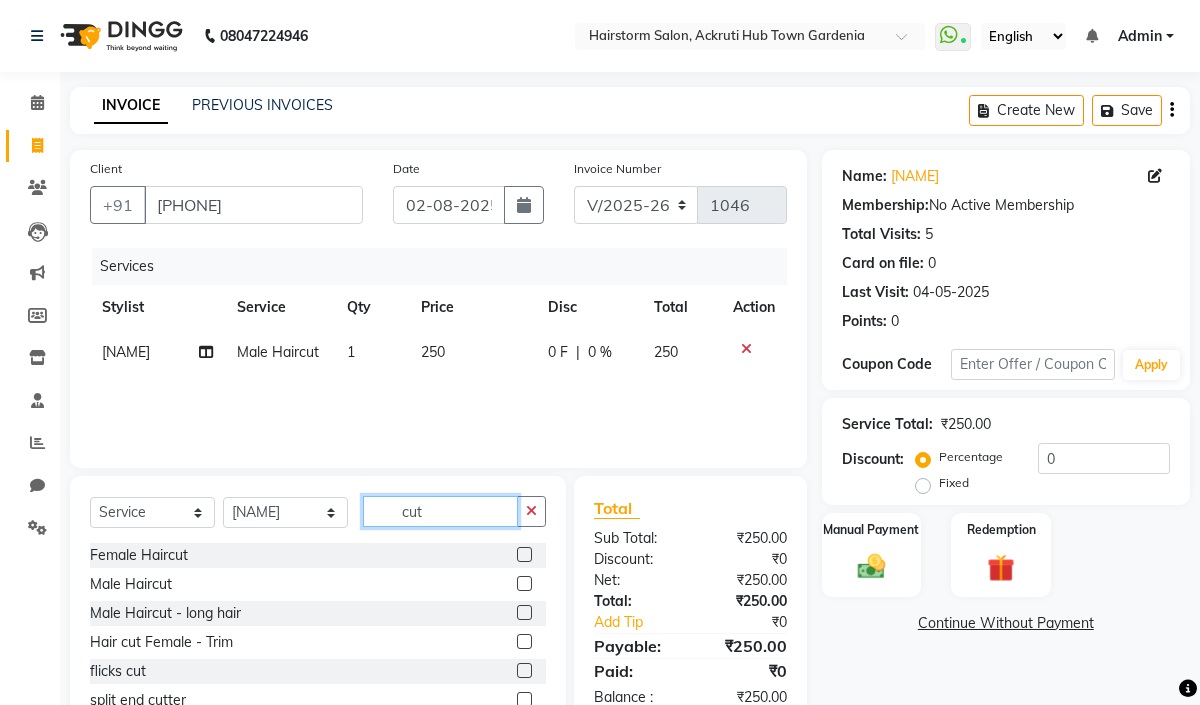 click on "cut" 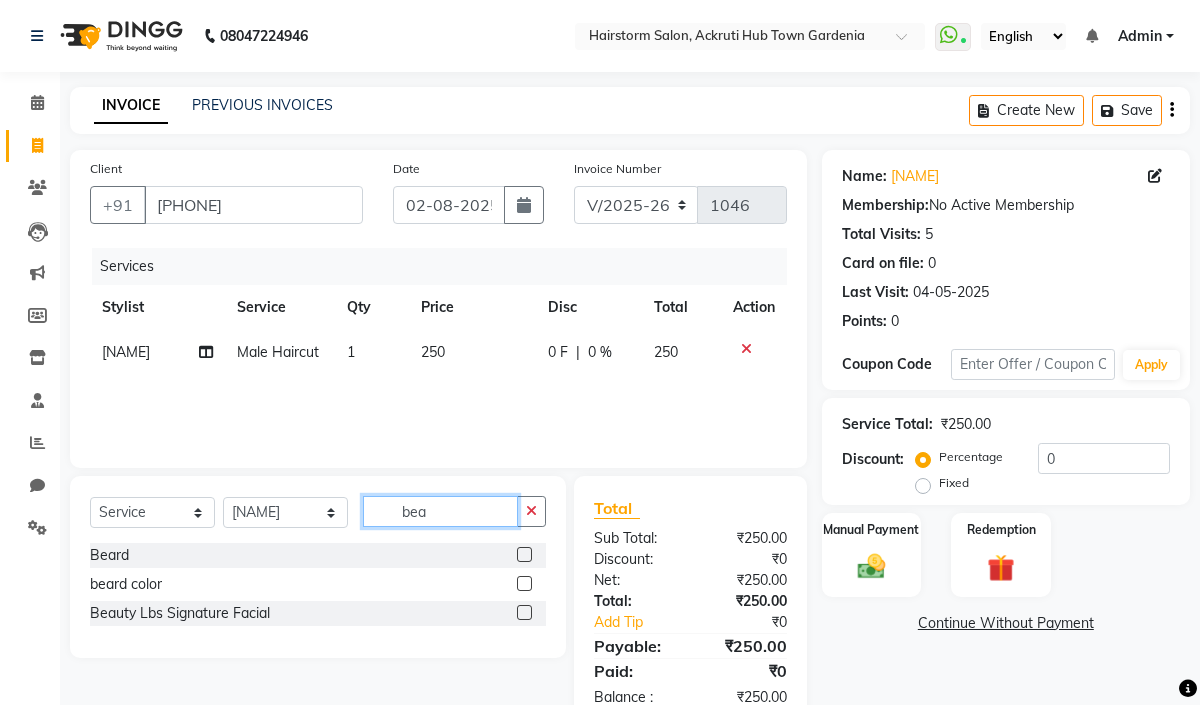 type on "bea" 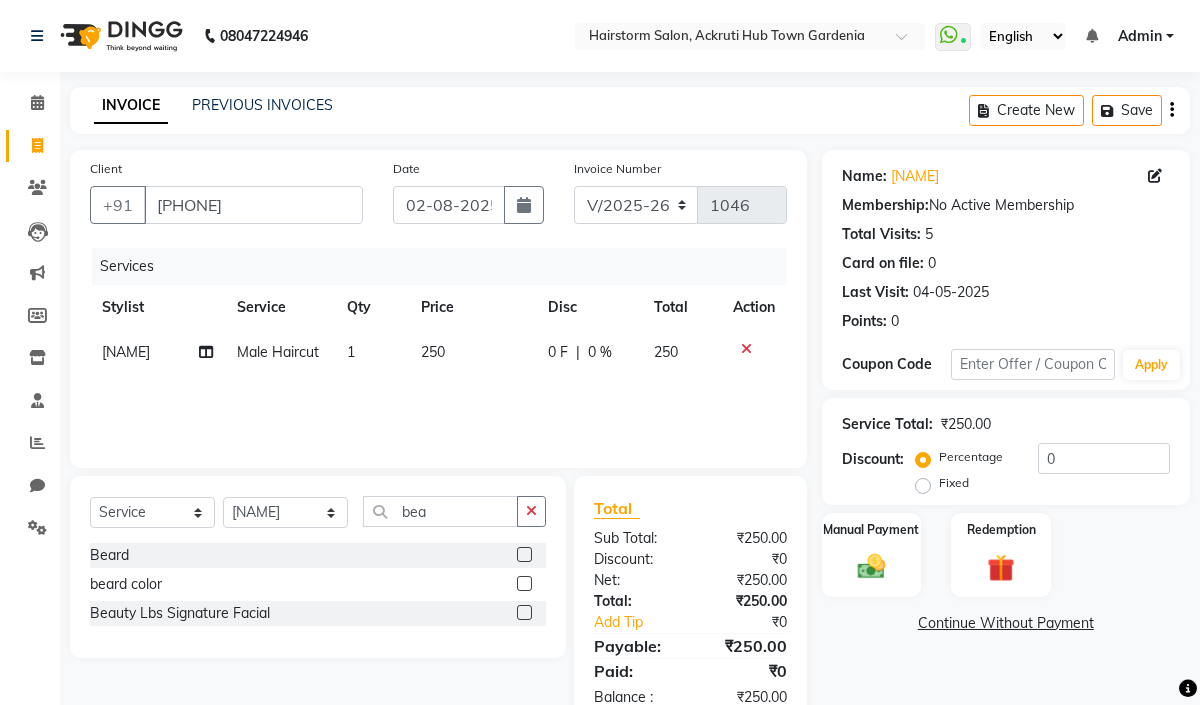 click 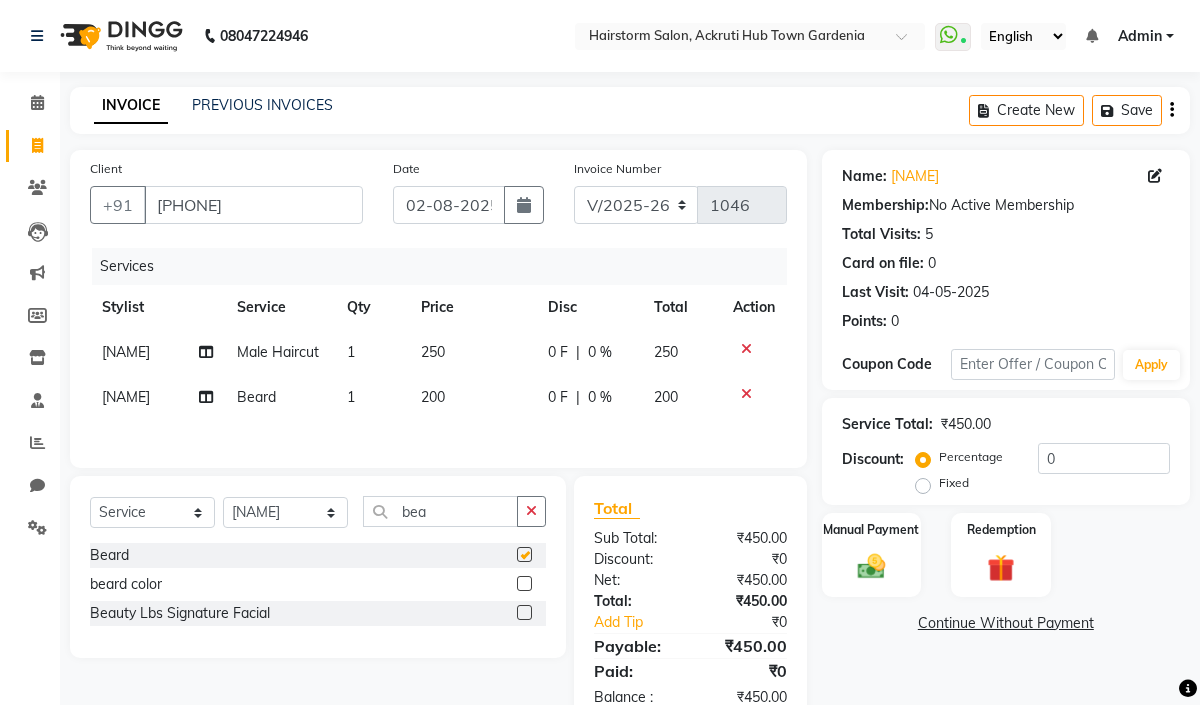 checkbox on "false" 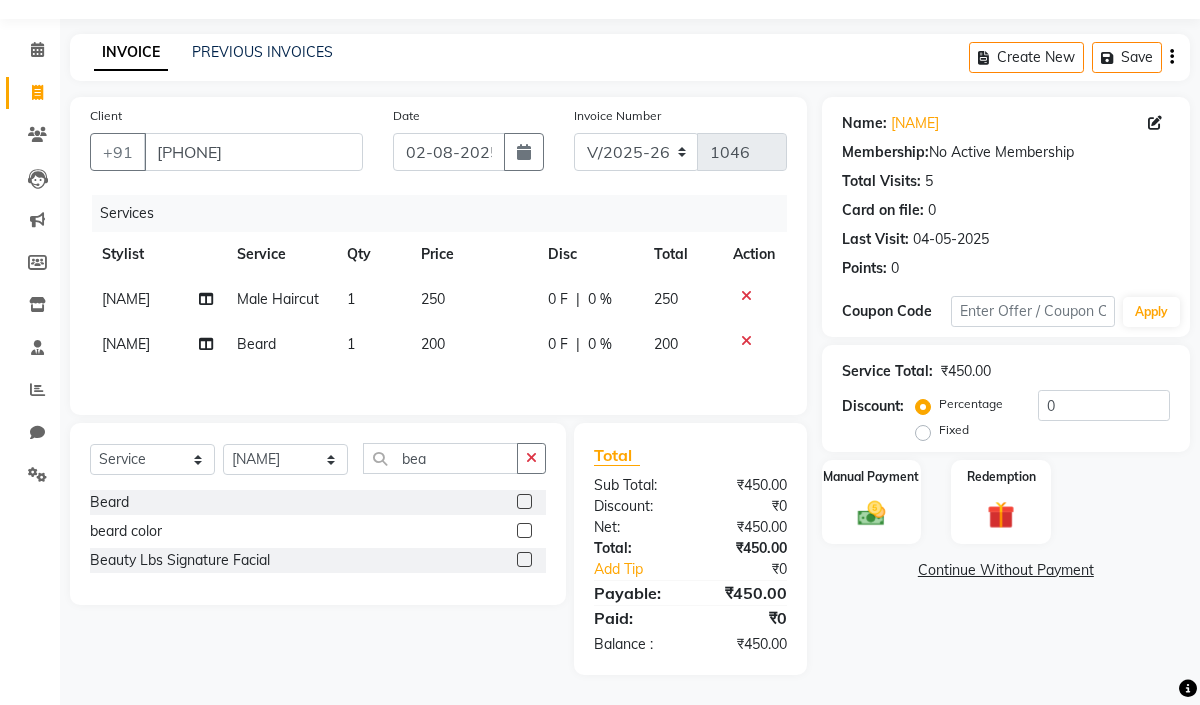 scroll, scrollTop: 61, scrollLeft: 0, axis: vertical 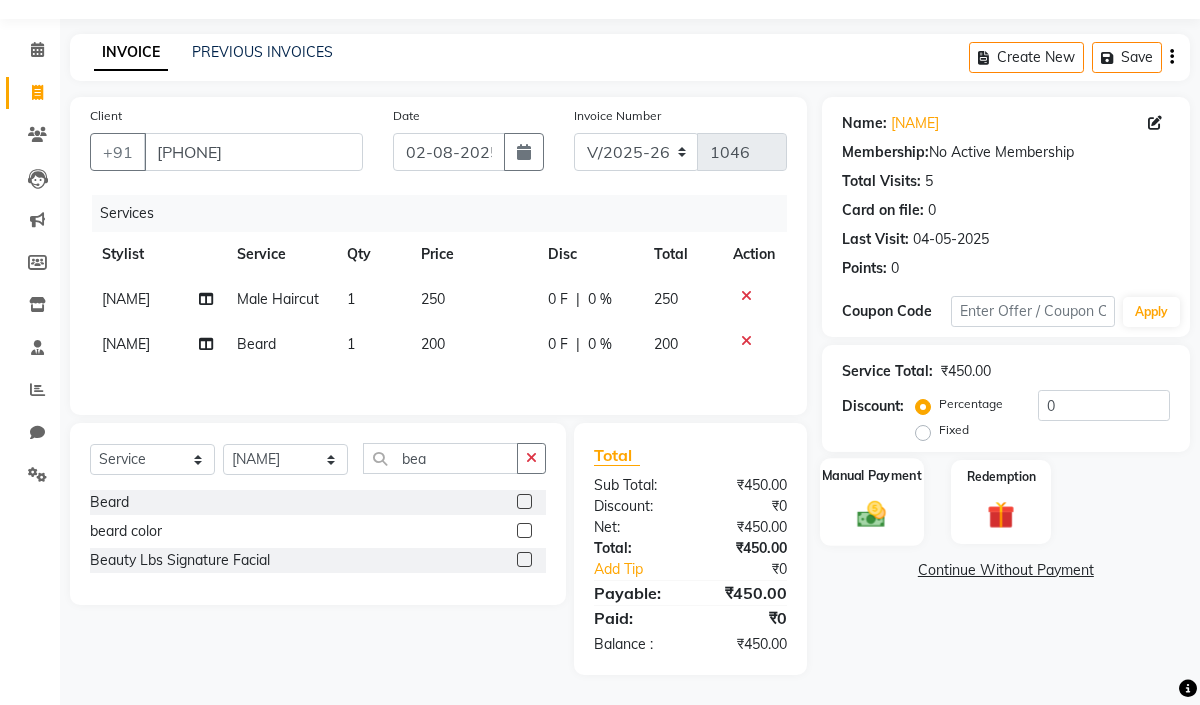 click 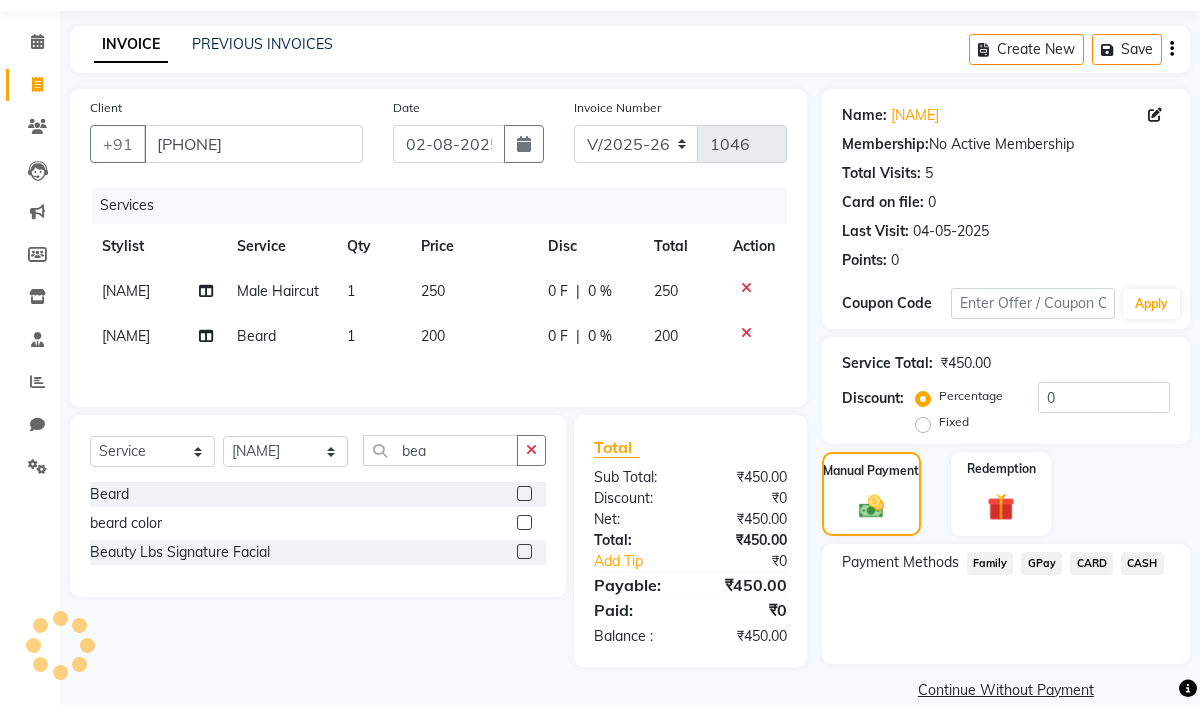 click on "GPay" 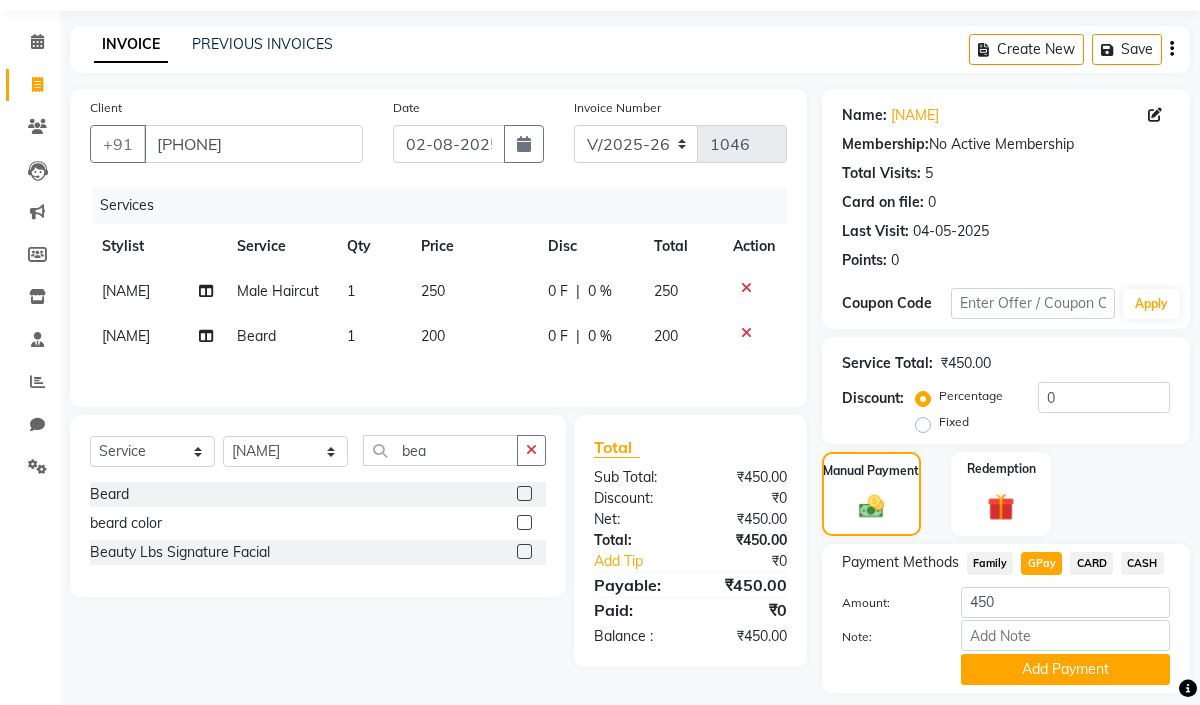 scroll, scrollTop: 121, scrollLeft: 0, axis: vertical 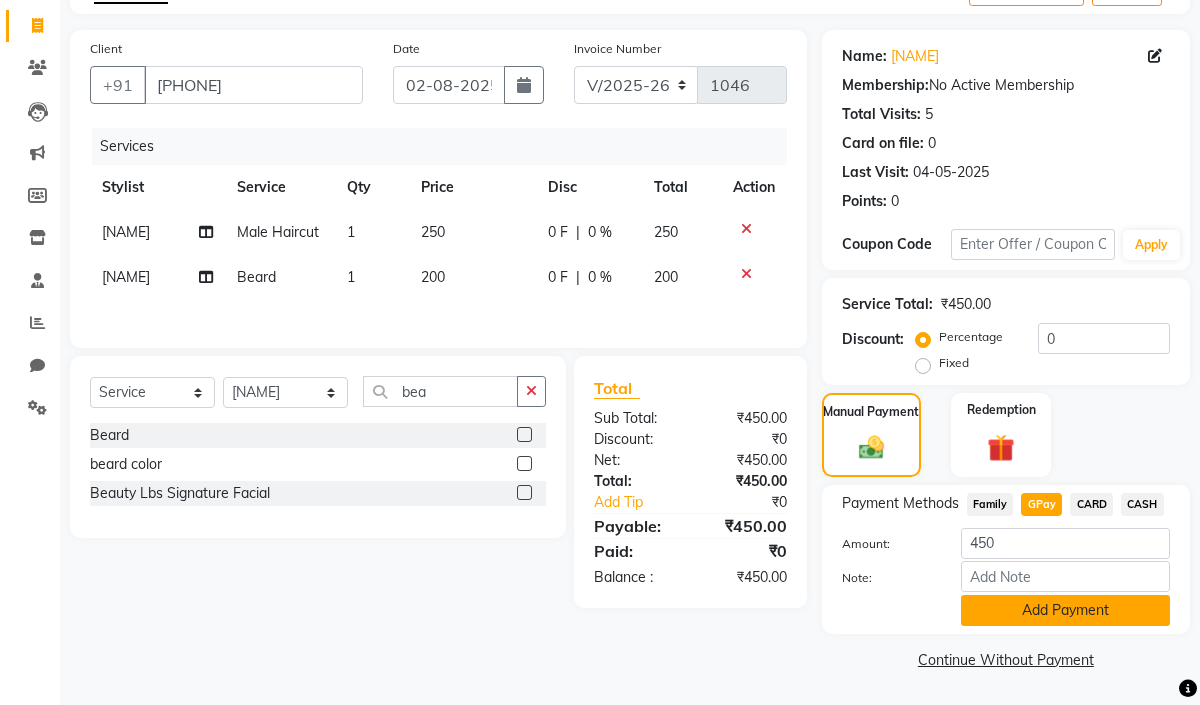 click on "Add Payment" 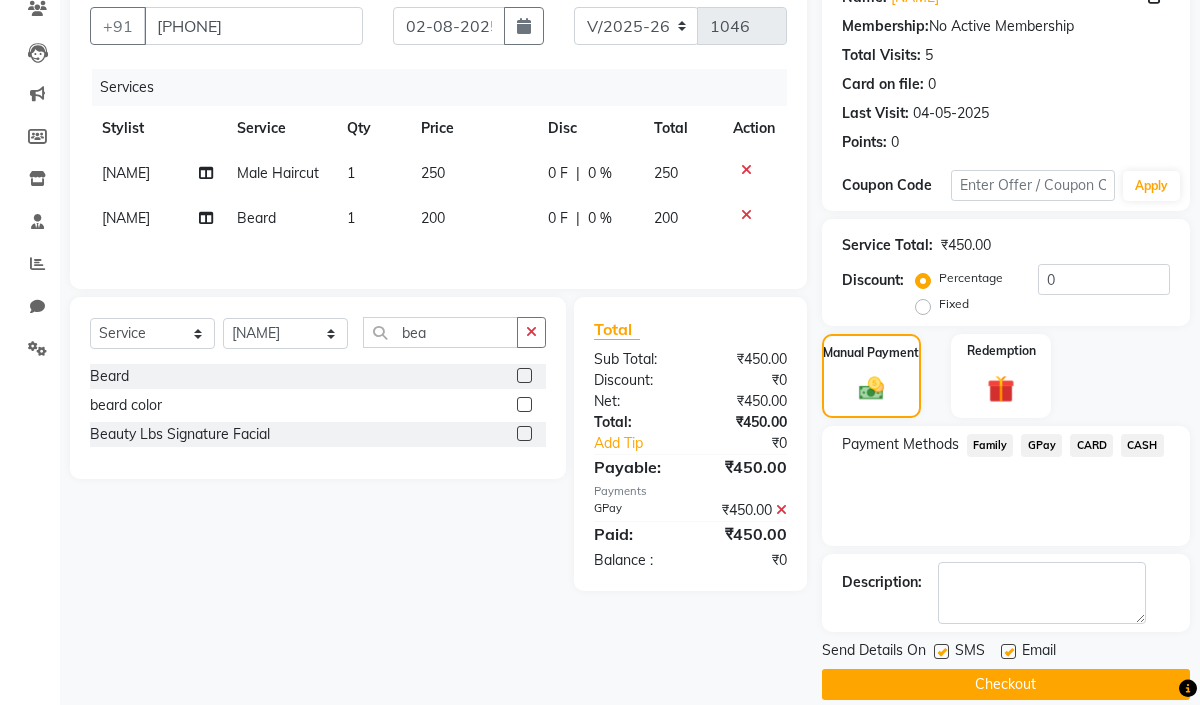 scroll, scrollTop: 203, scrollLeft: 0, axis: vertical 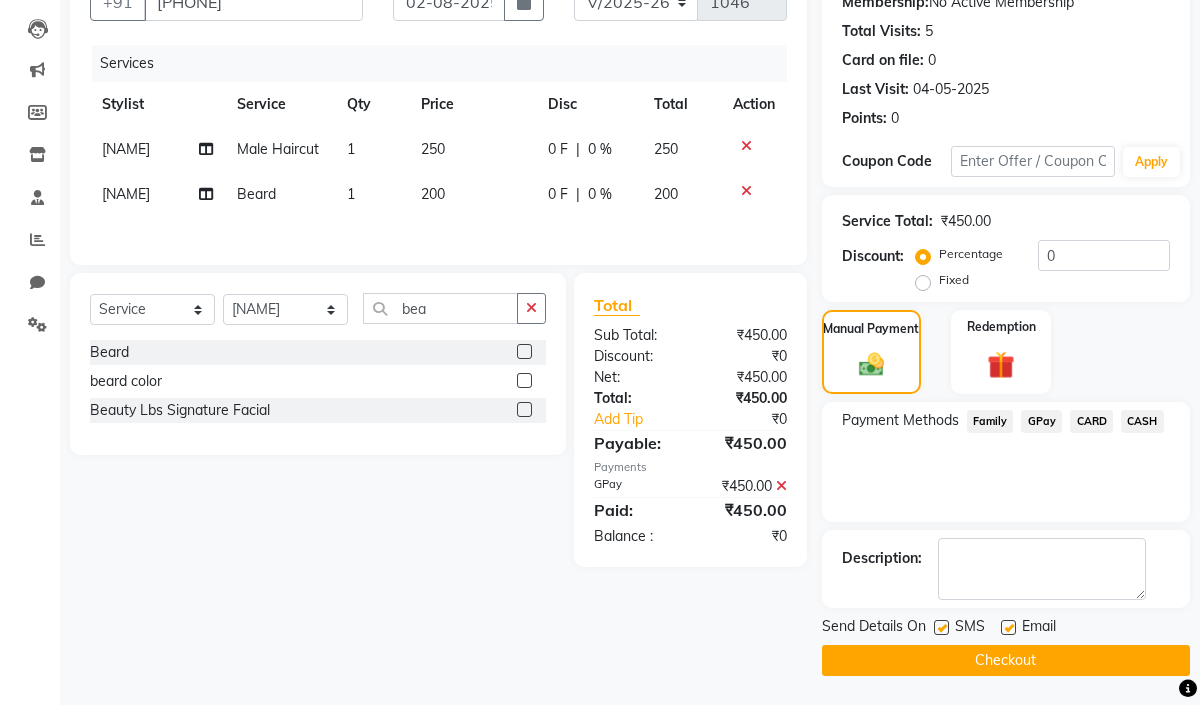 click 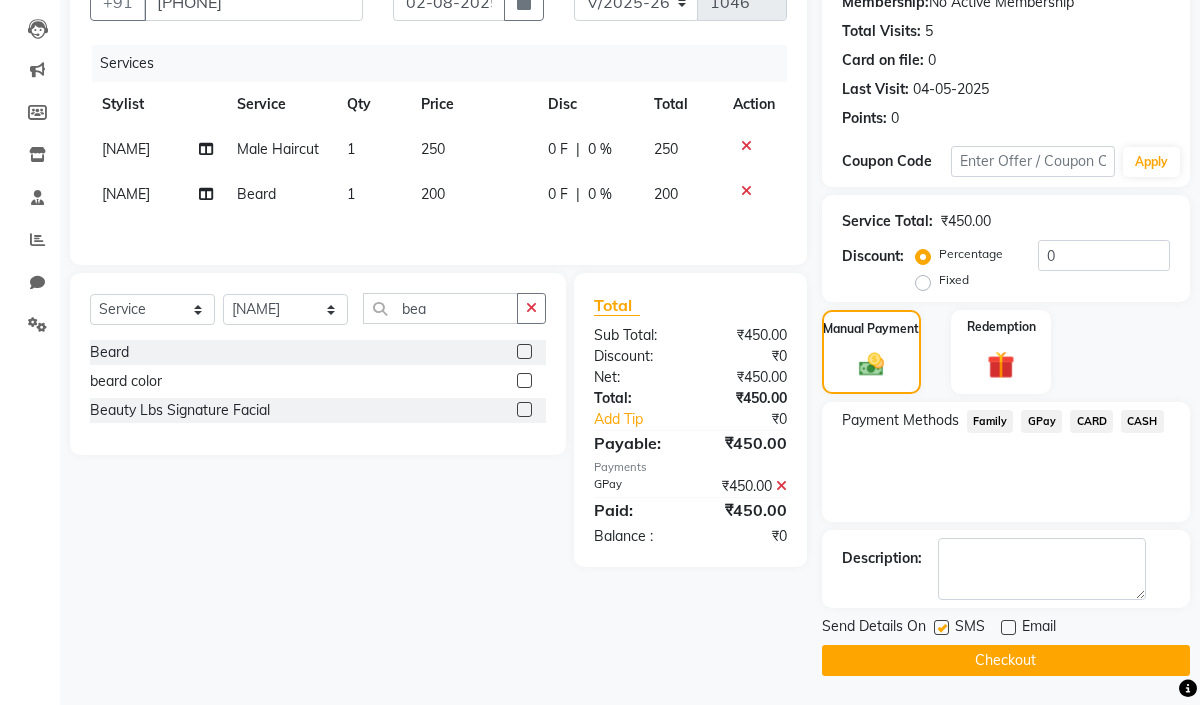 click on "Checkout" 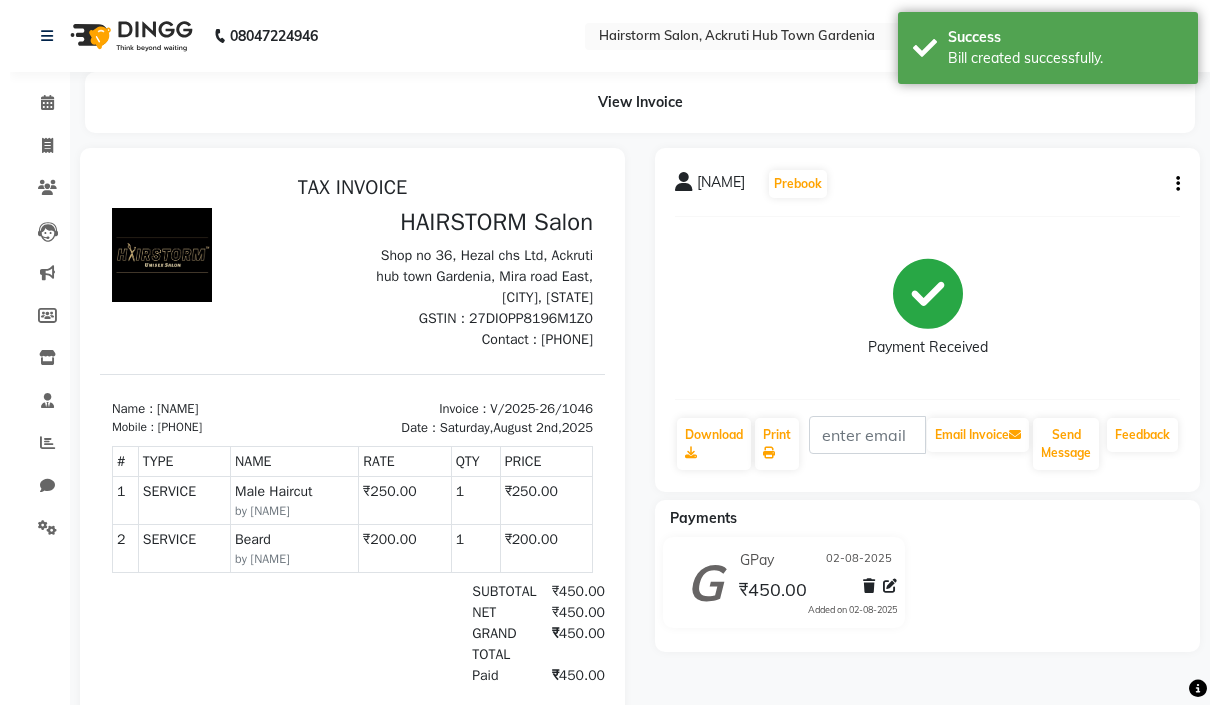 scroll, scrollTop: 0, scrollLeft: 0, axis: both 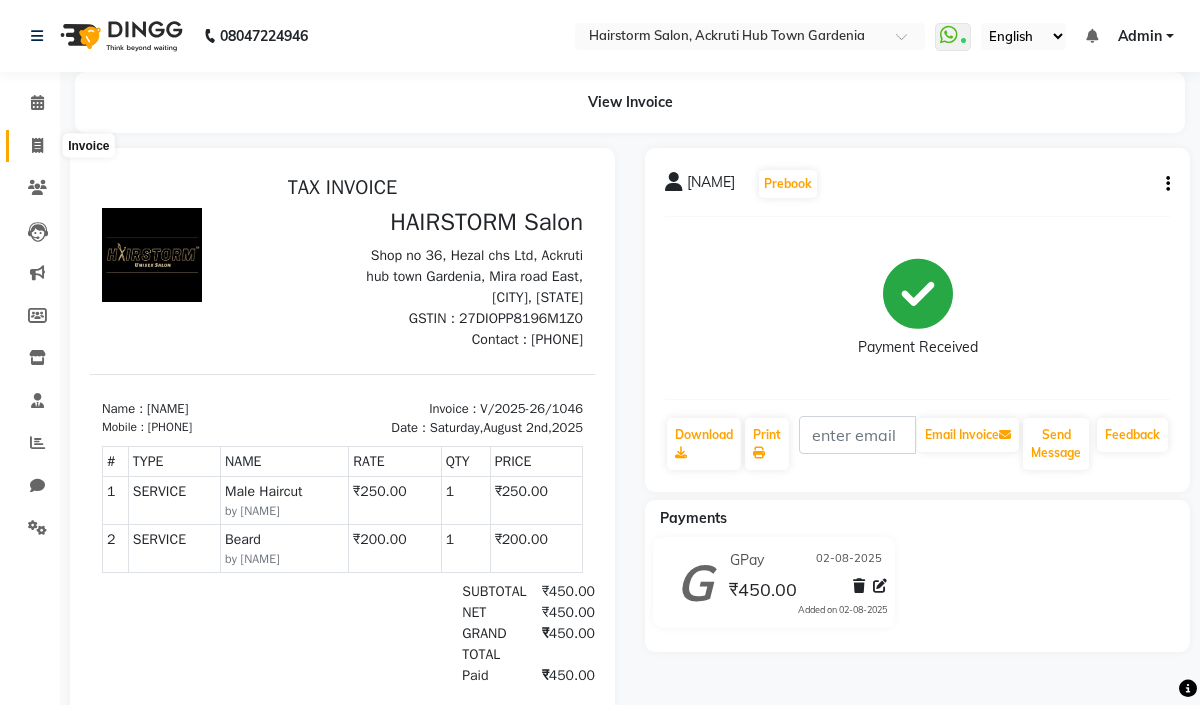 click 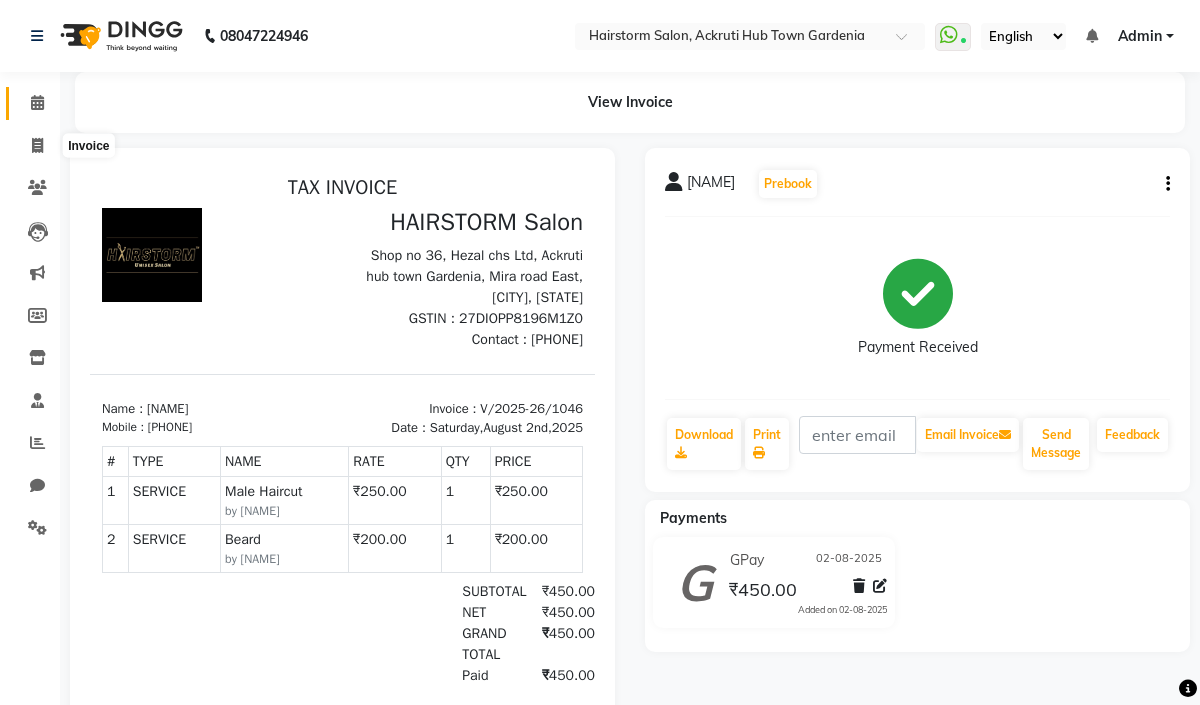 select on "279" 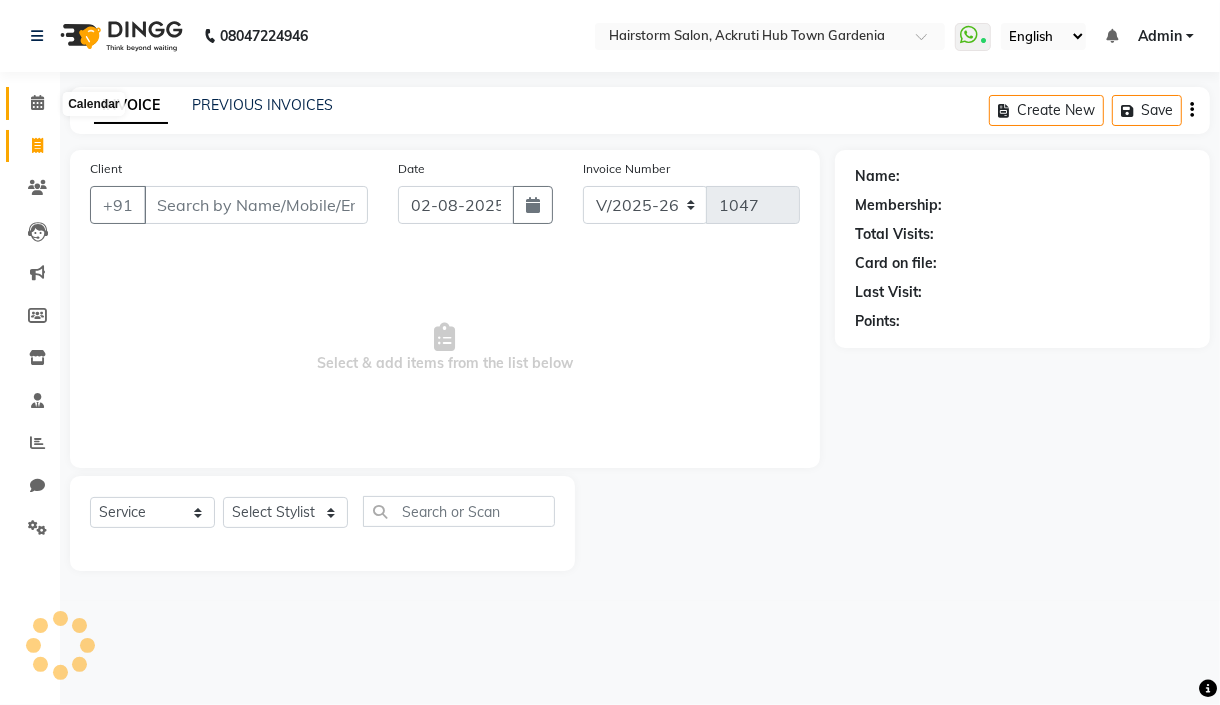click 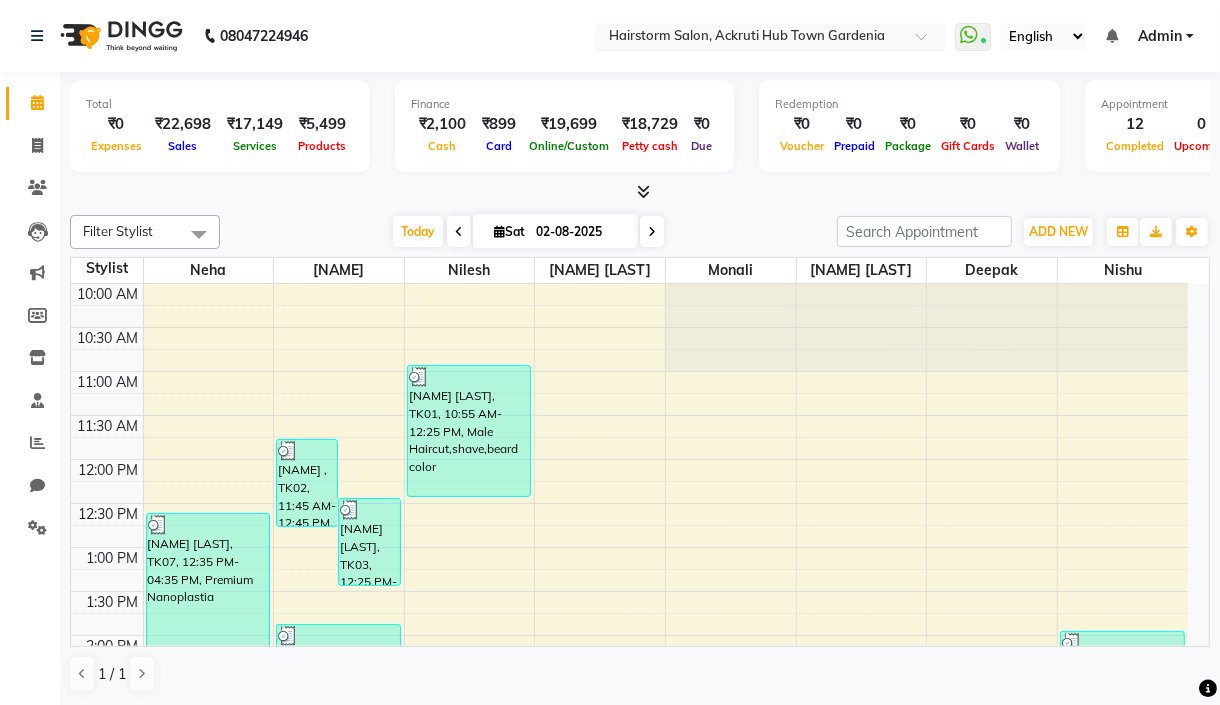 click at bounding box center (750, 38) 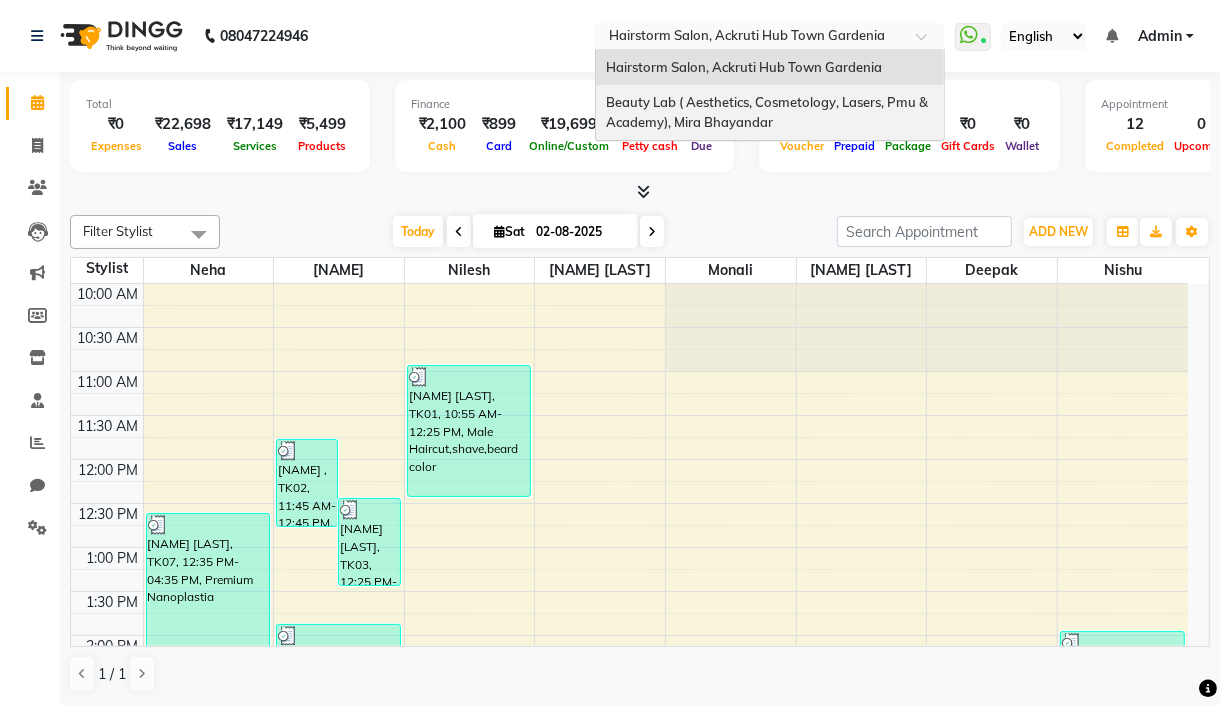 click on "Beauty Lab ( Aesthetics, Cosmetology, Lasers, Pmu & Academy), Mira Bhayandar" at bounding box center [768, 112] 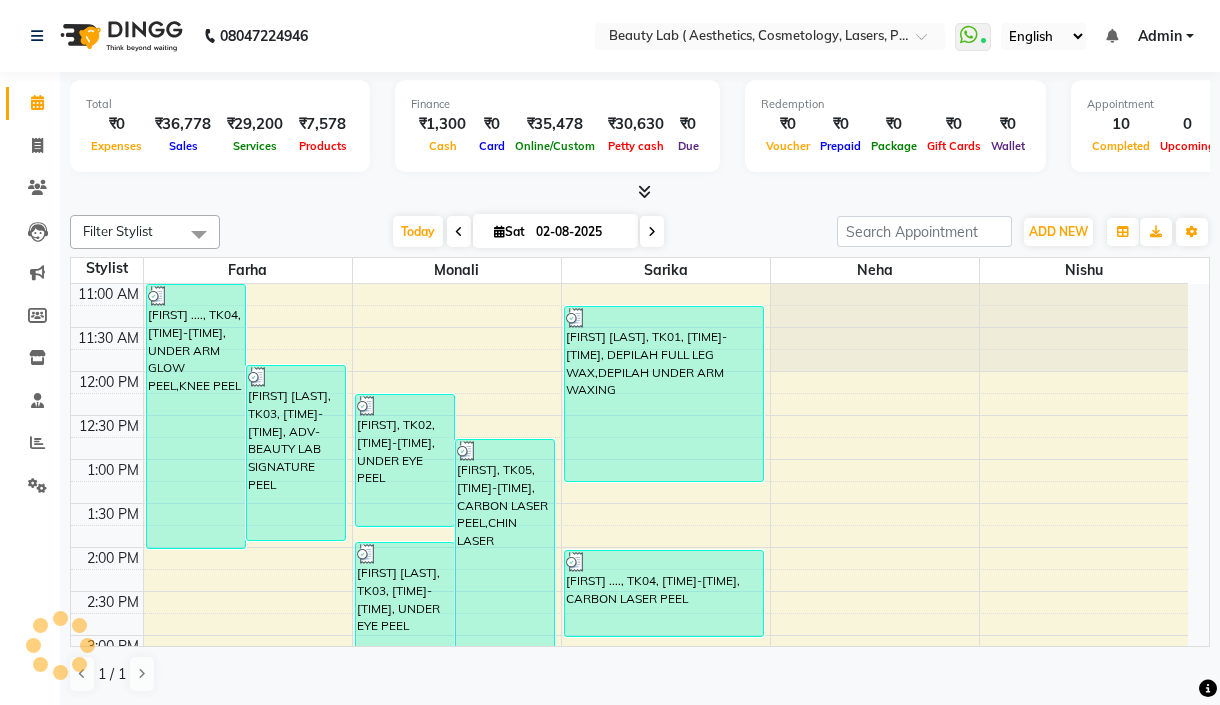 scroll, scrollTop: 0, scrollLeft: 0, axis: both 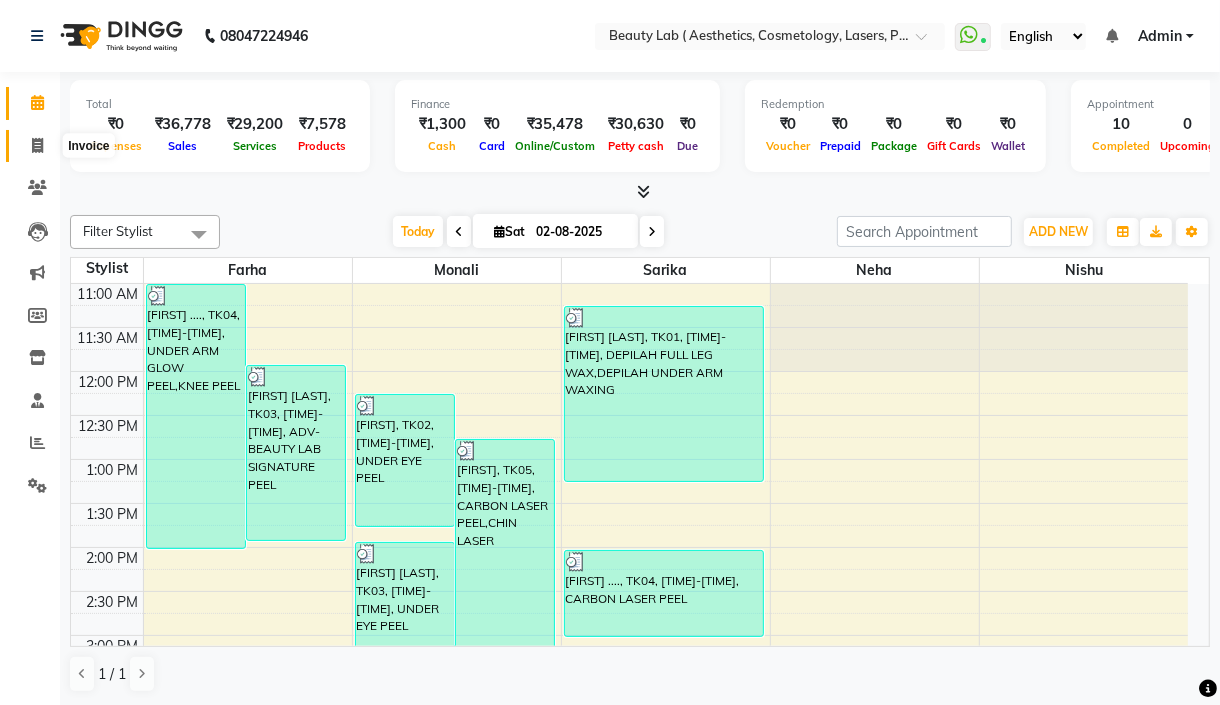 click 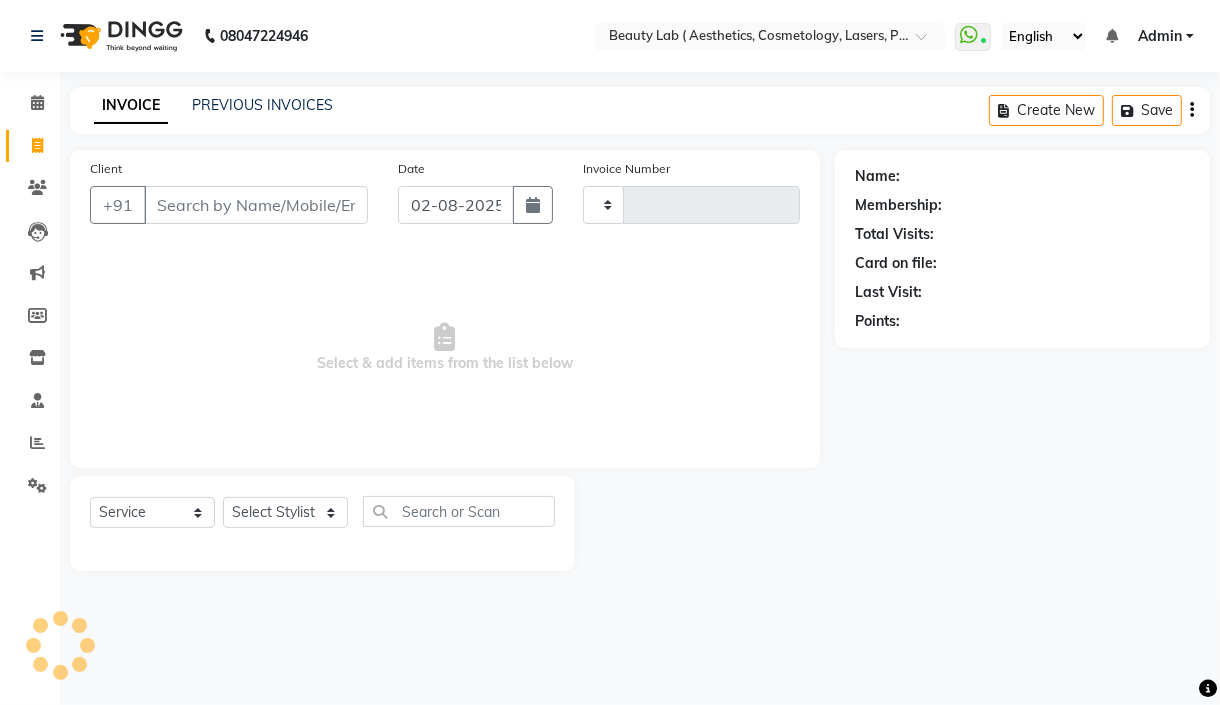 type on "0503" 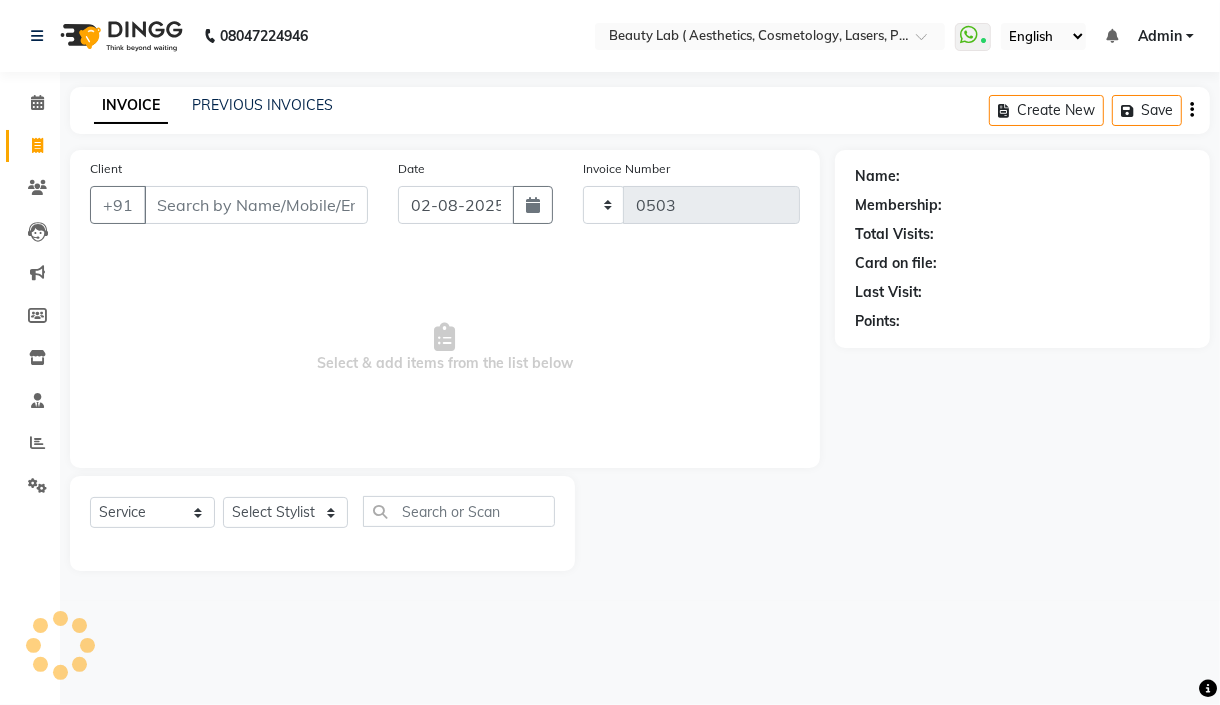 select on "7169" 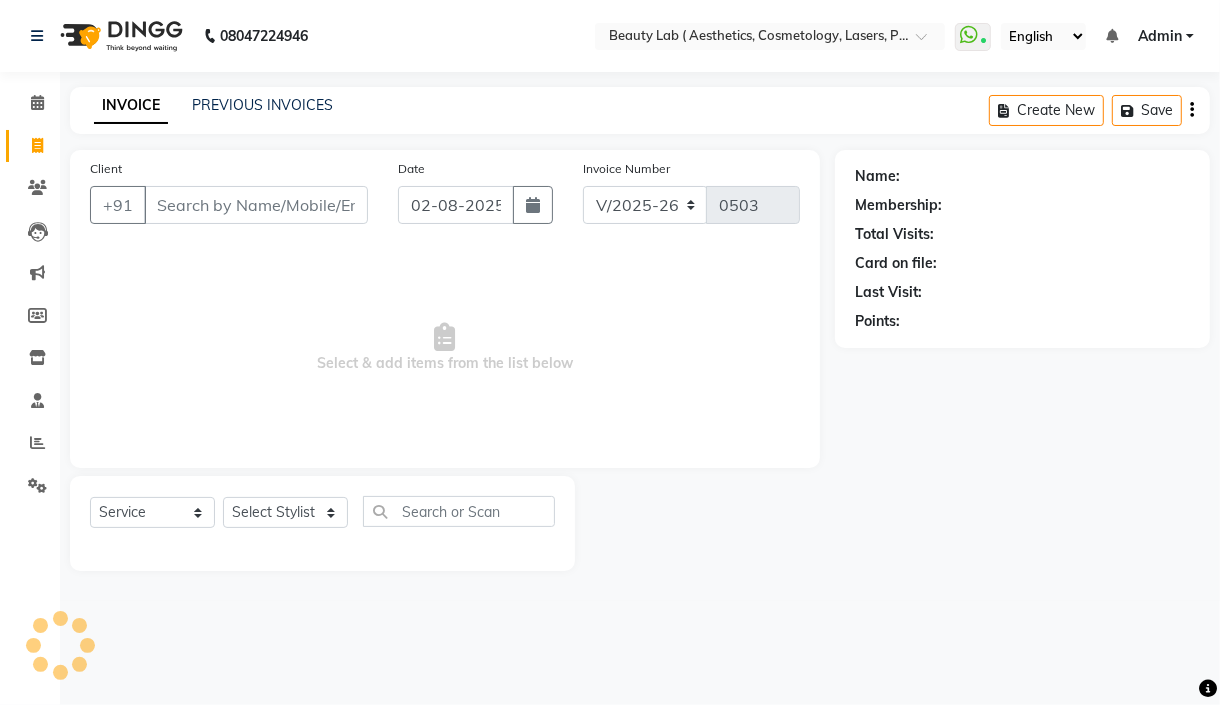 select on "product" 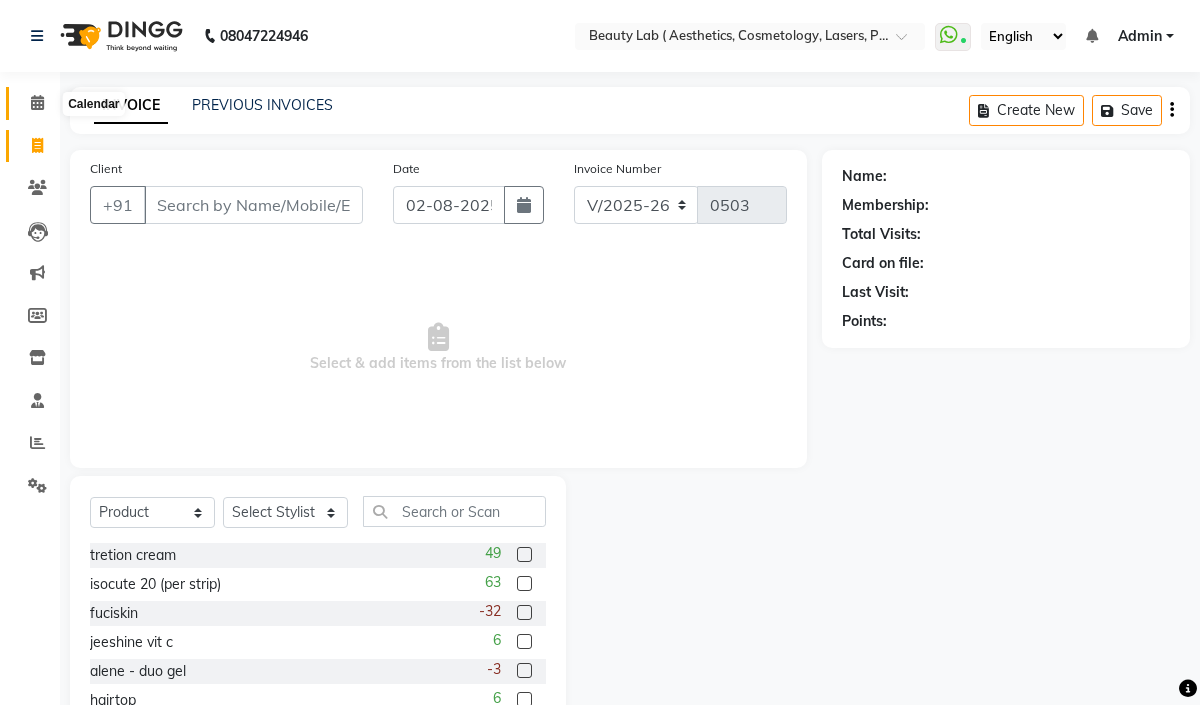click 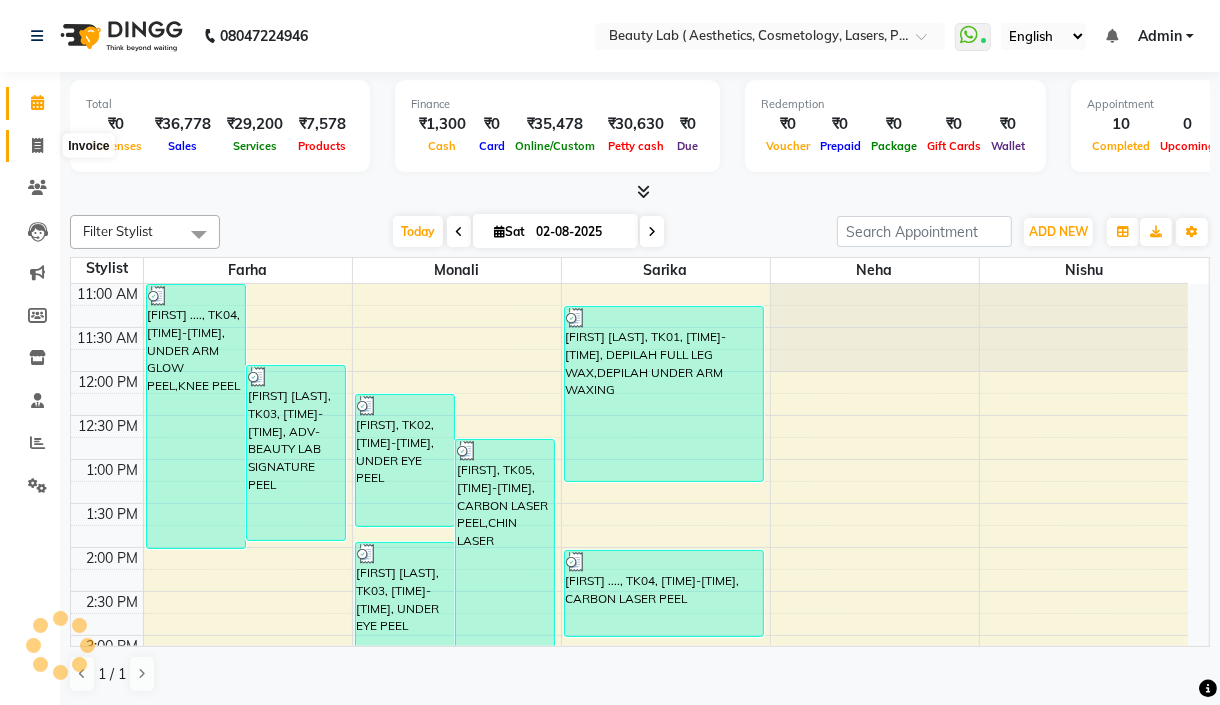 click 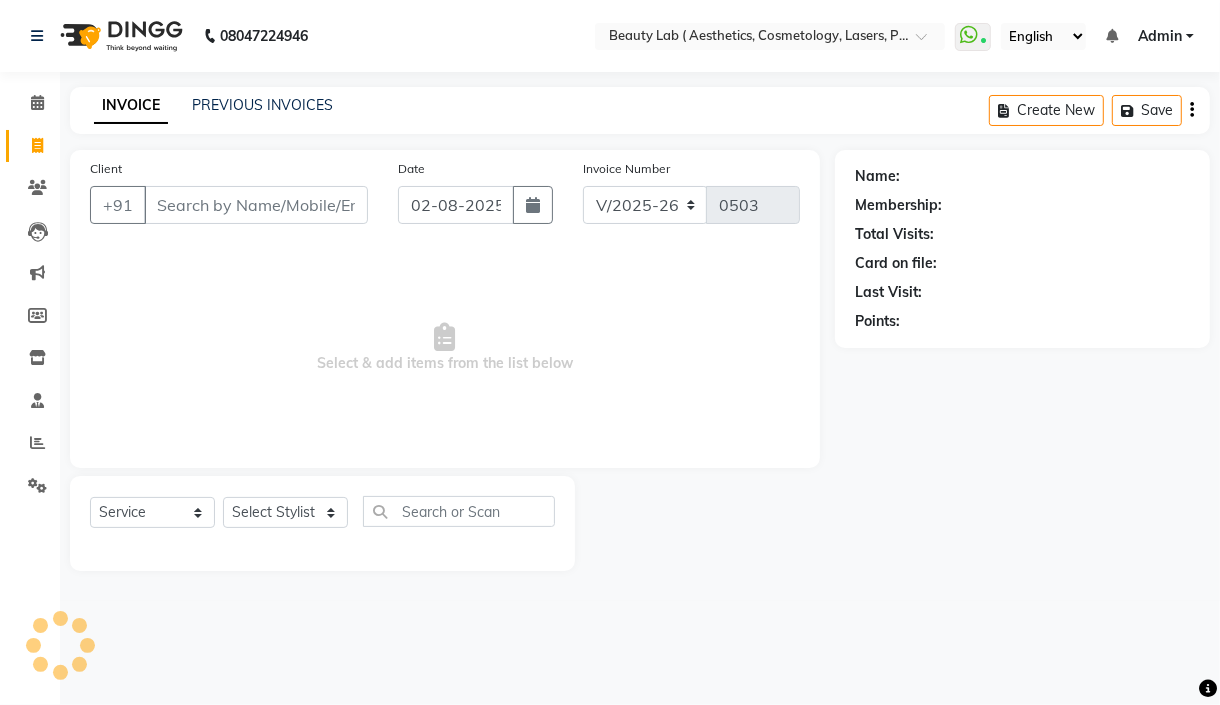 select on "product" 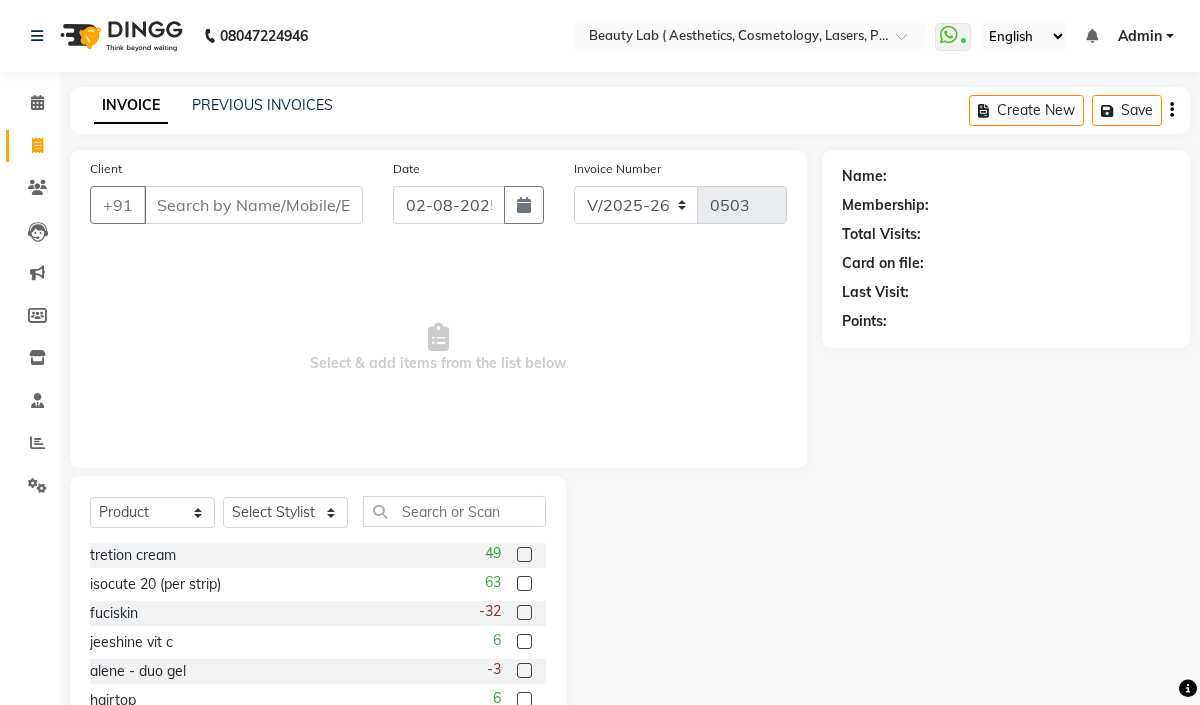 click on "Client" at bounding box center [253, 205] 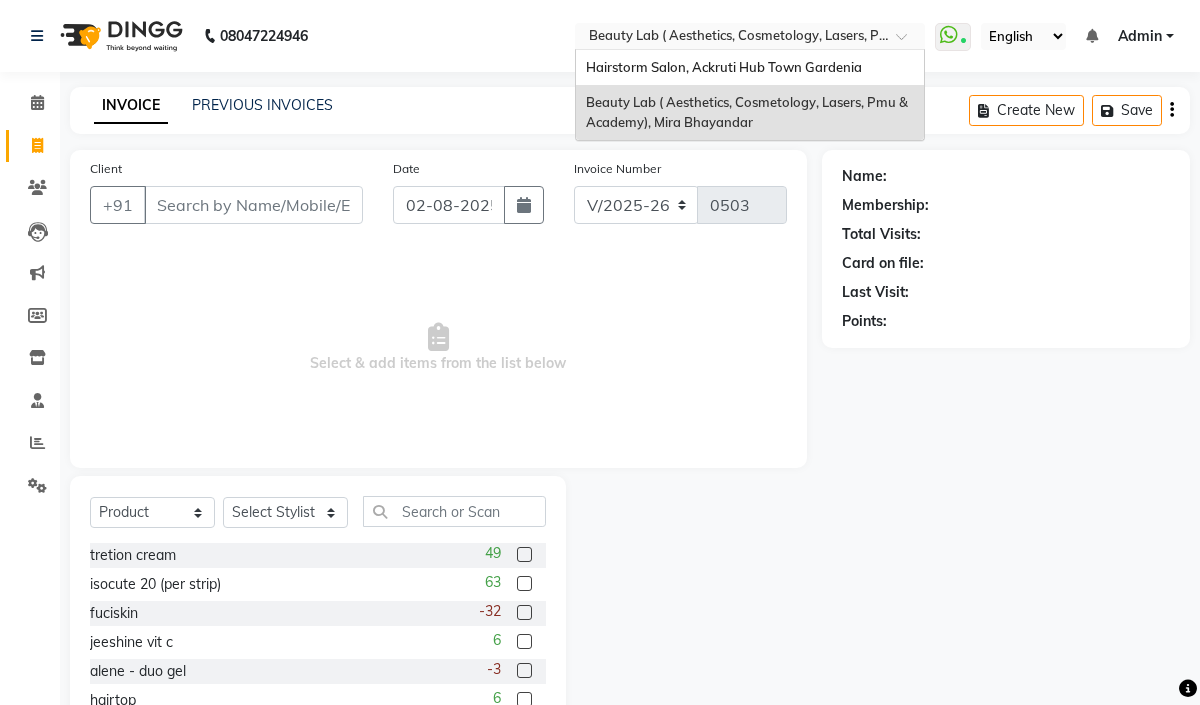 click at bounding box center [730, 38] 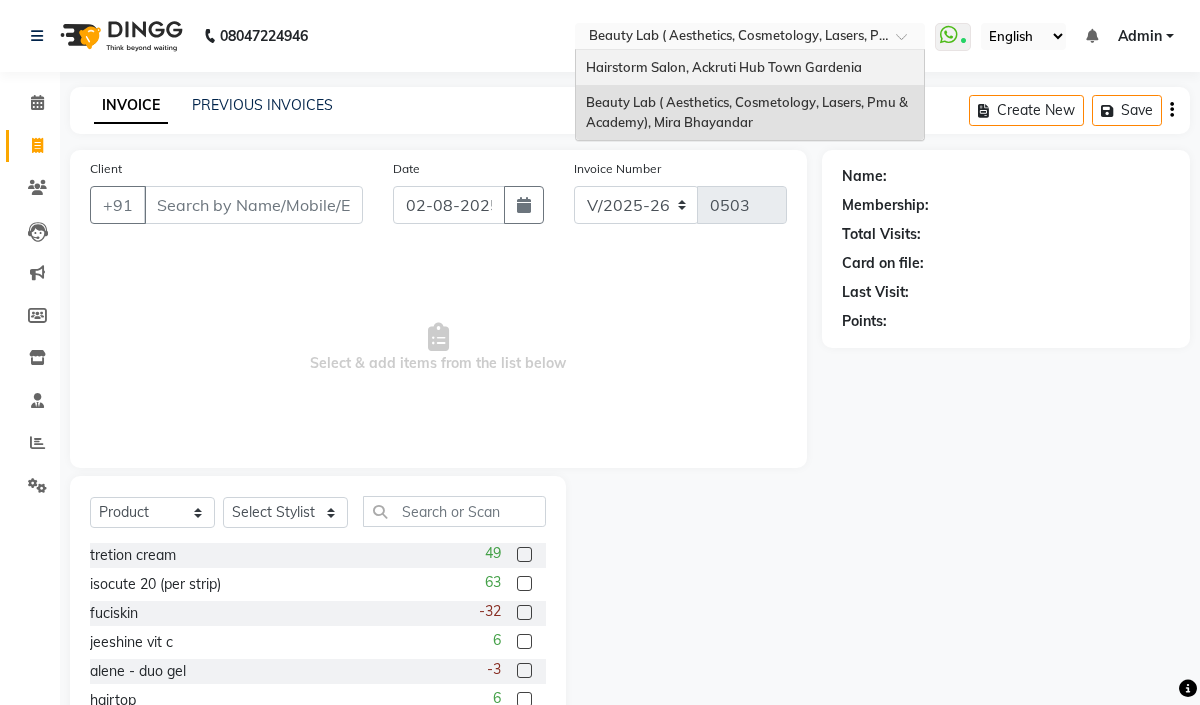 click on "Hairstorm Salon, Ackruti Hub Town Gardenia" at bounding box center [724, 67] 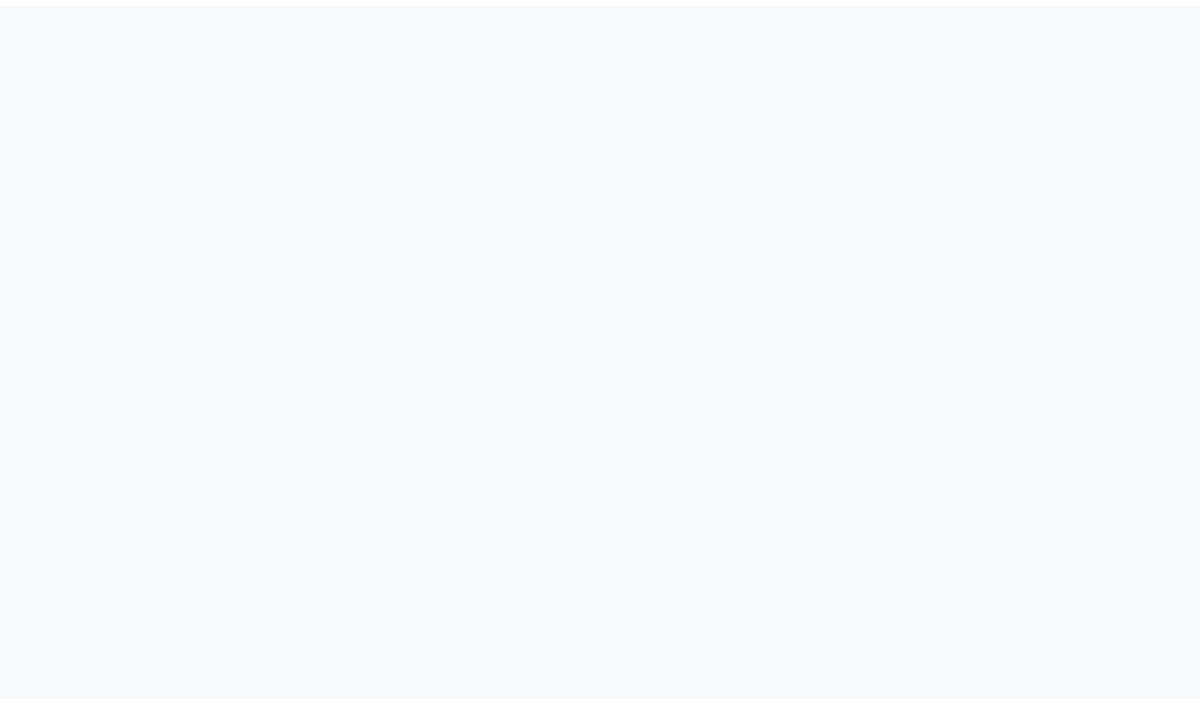 scroll, scrollTop: 0, scrollLeft: 0, axis: both 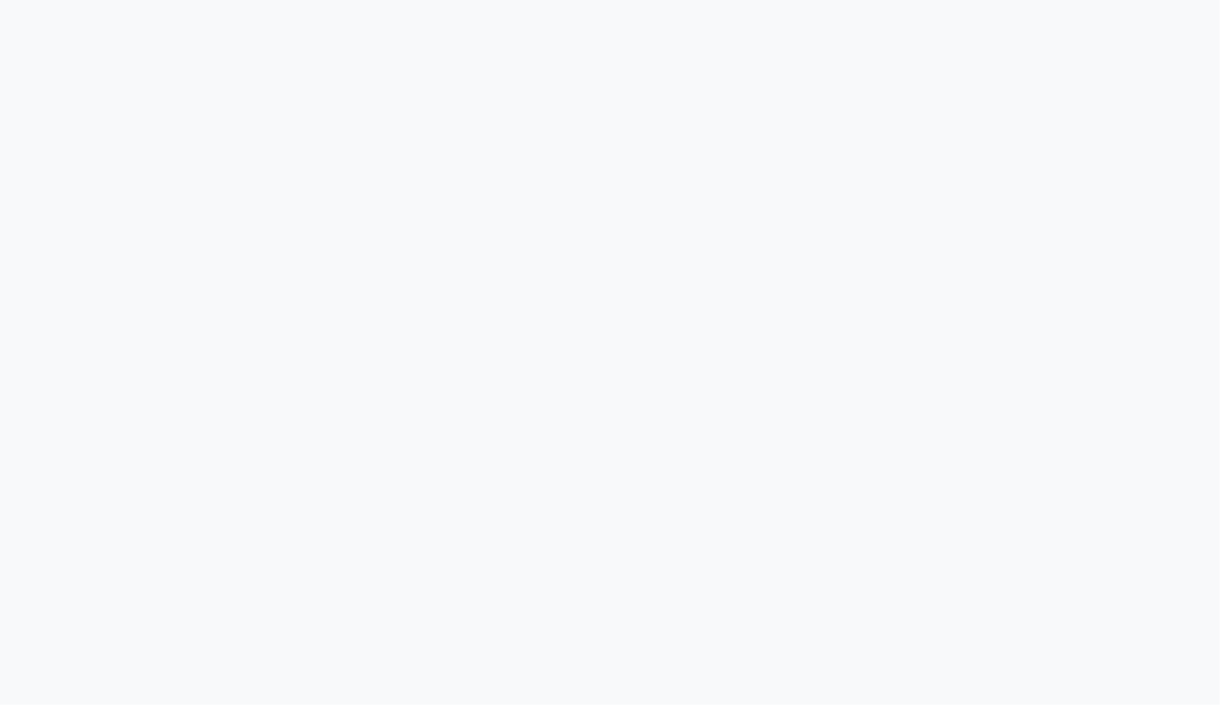 select on "service" 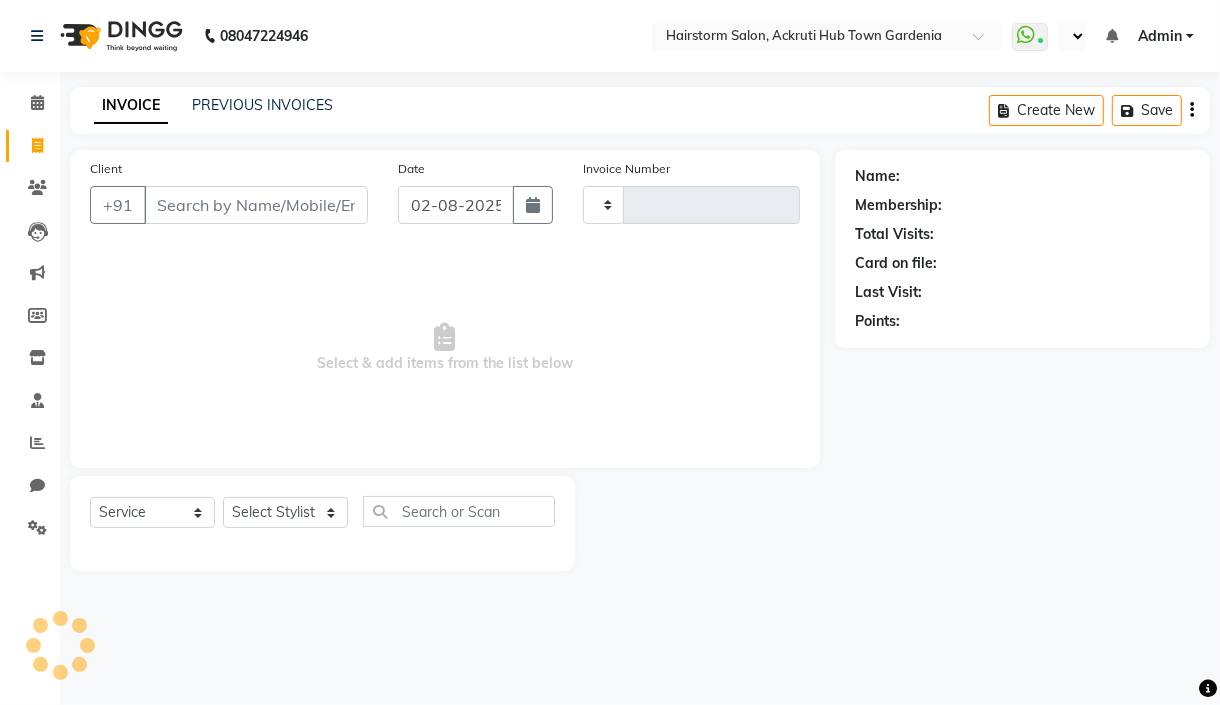 type on "1047" 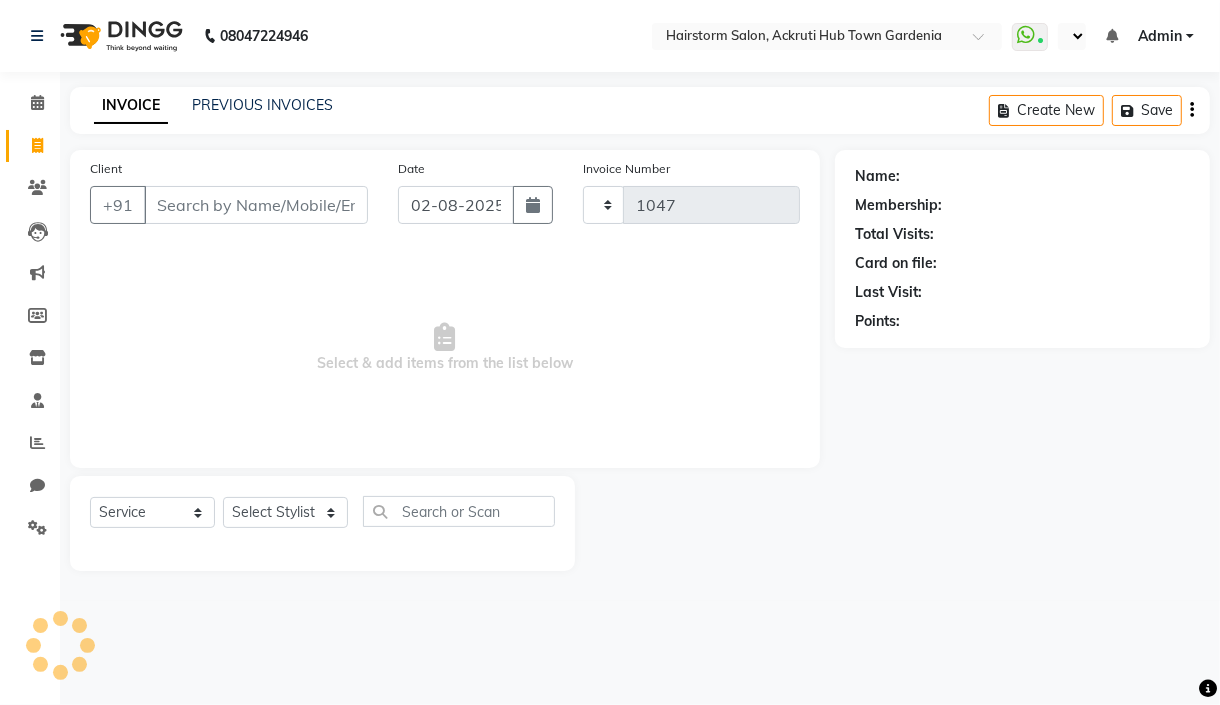 select on "279" 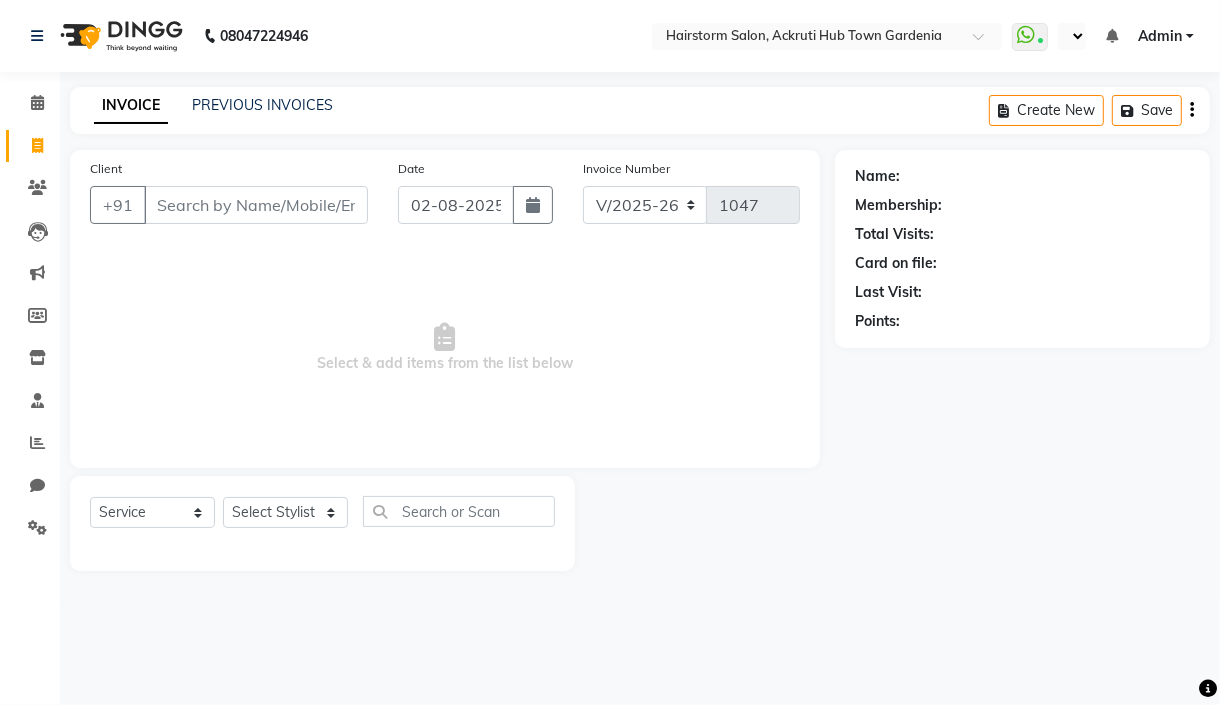 select on "en" 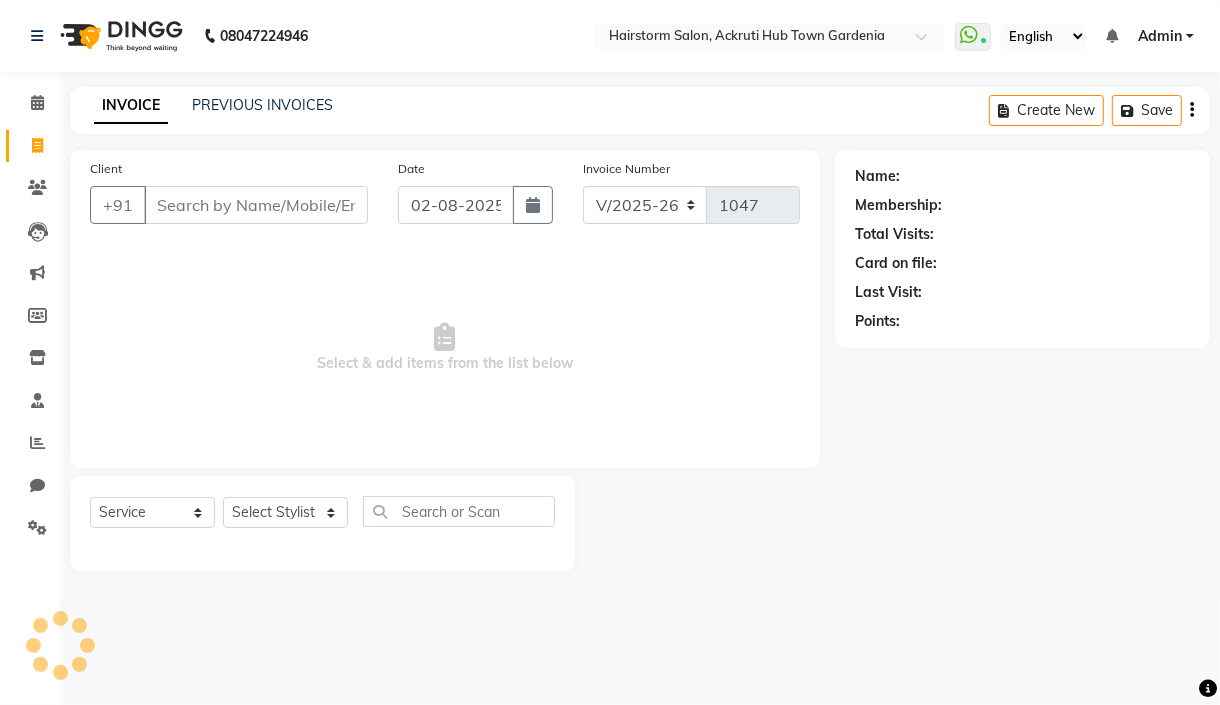 select on "product" 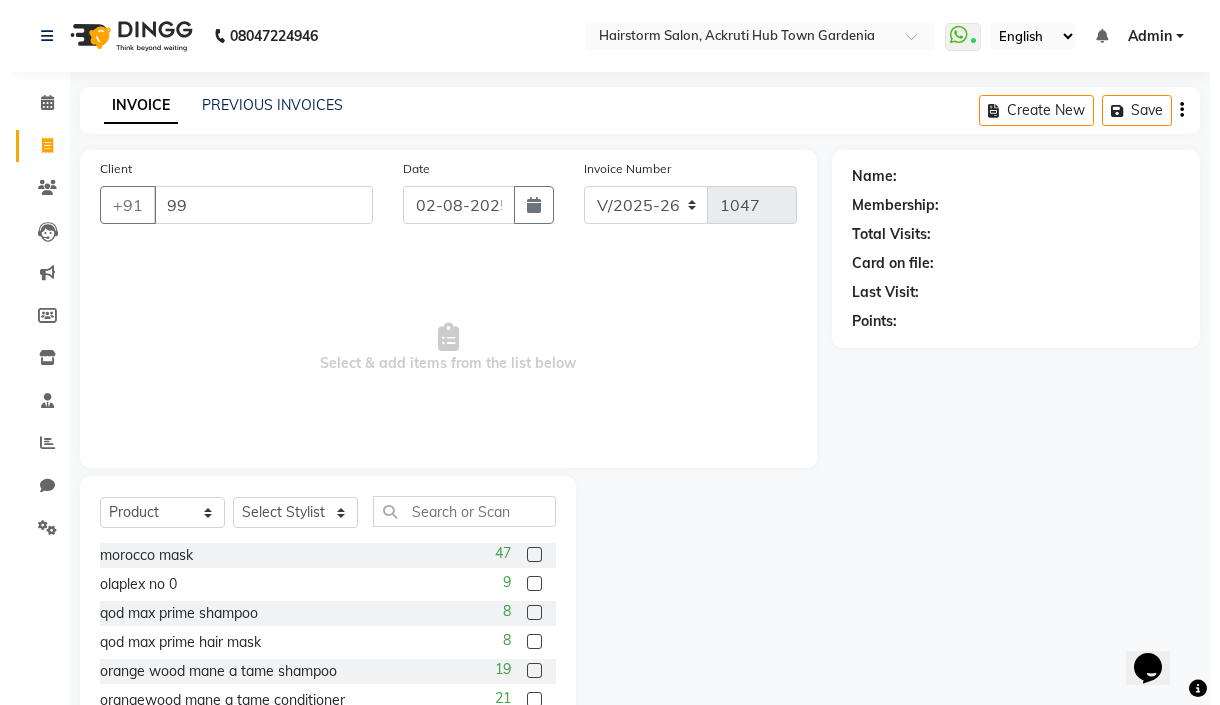 scroll, scrollTop: 0, scrollLeft: 0, axis: both 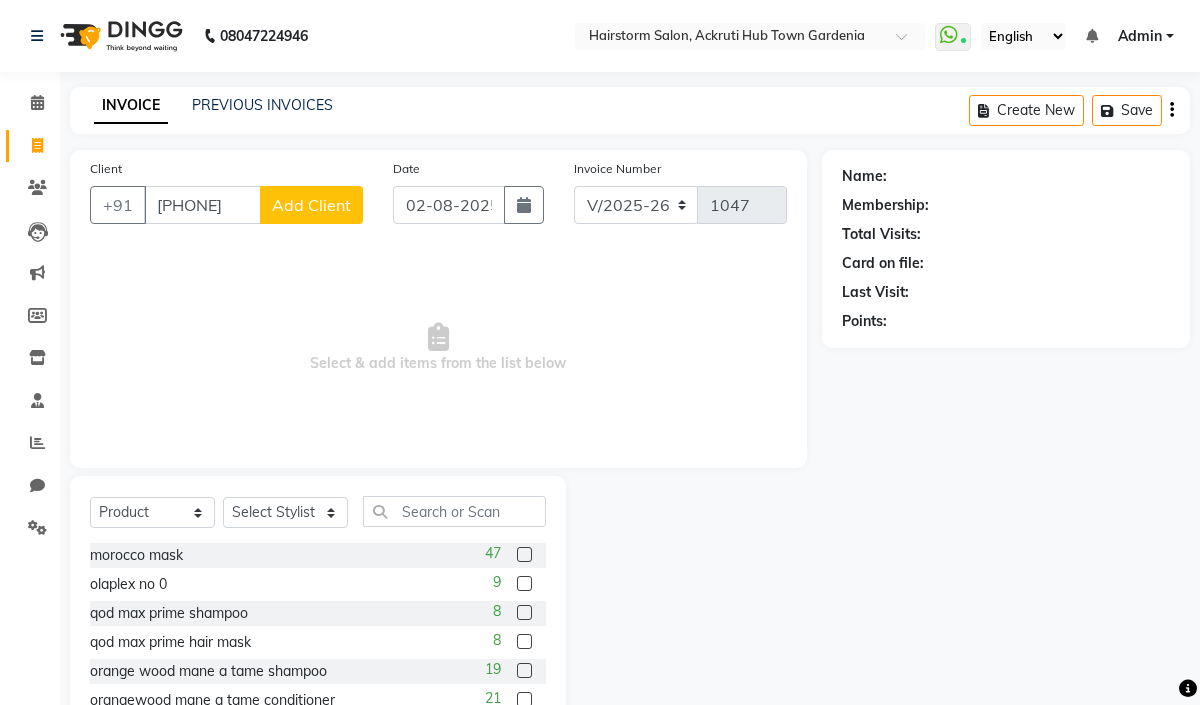 type on "9987381216" 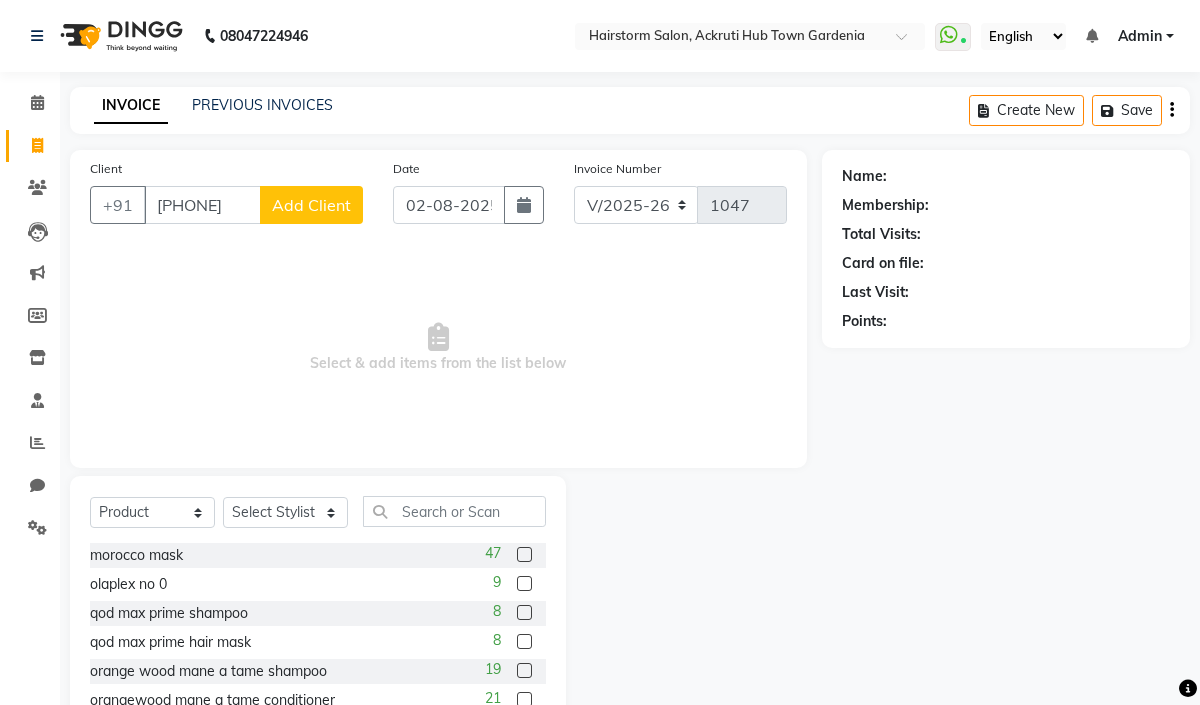 click on "Add Client" 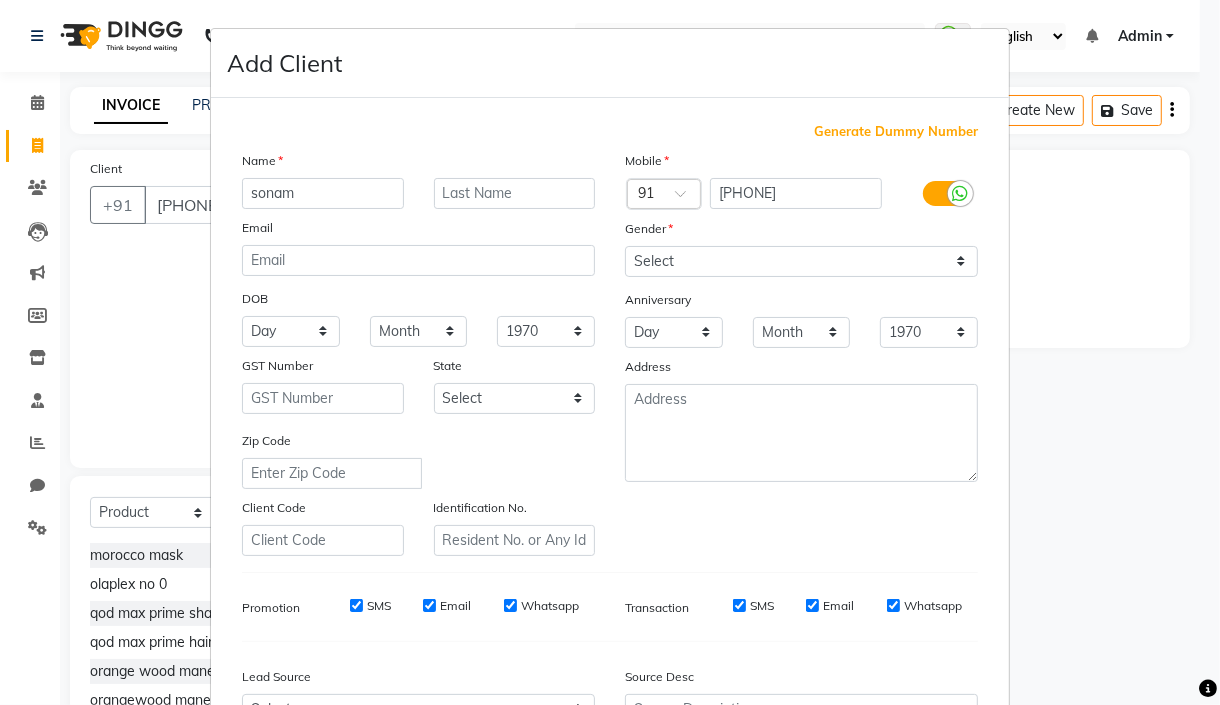 type on "sonam" 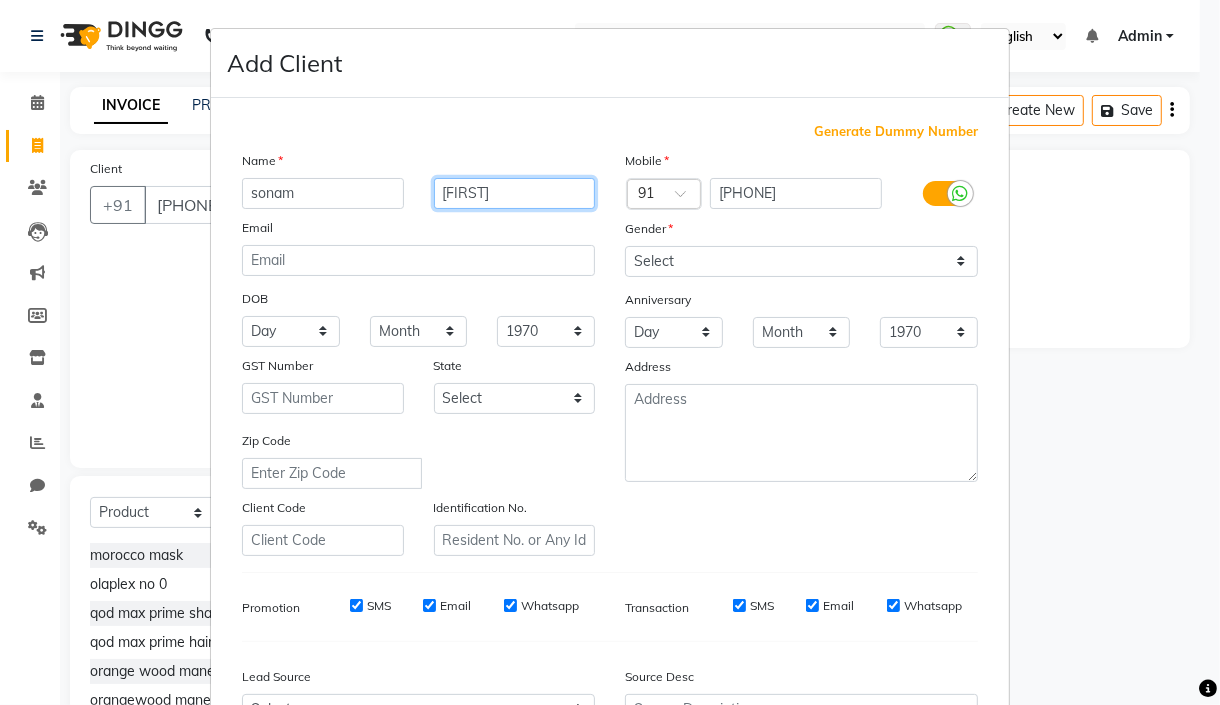 type on "saroj" 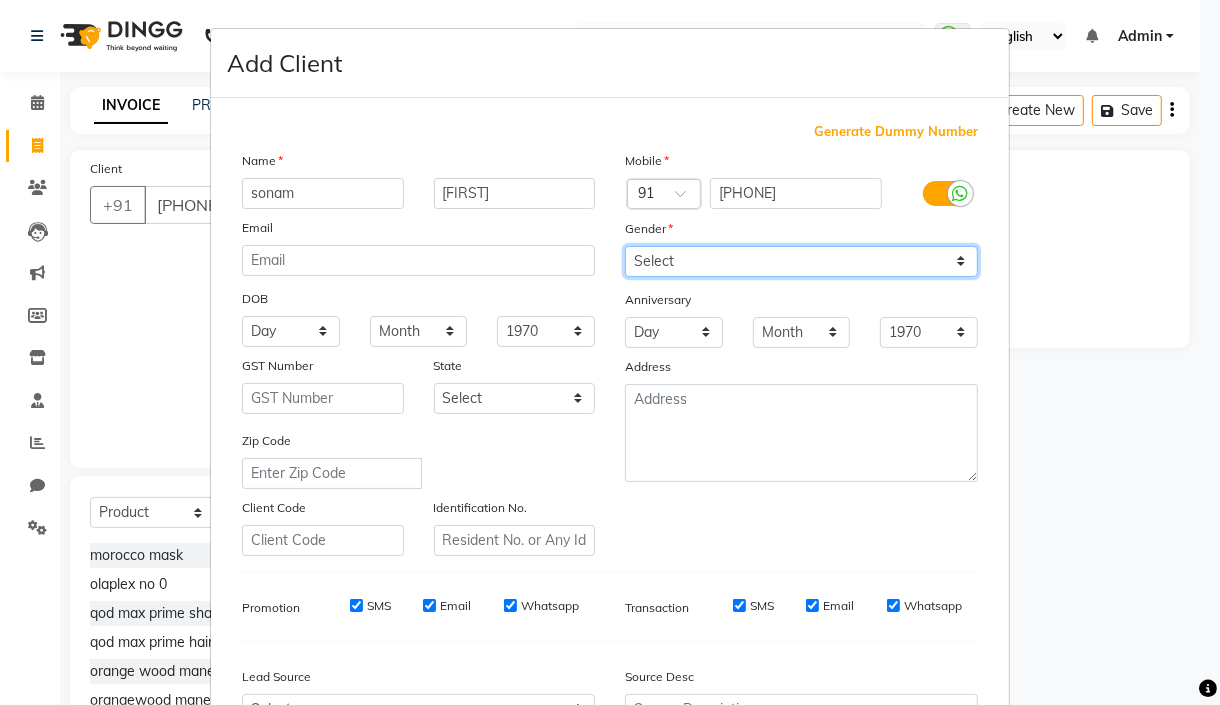 click on "Select Male Female Other Prefer Not To Say" at bounding box center [801, 261] 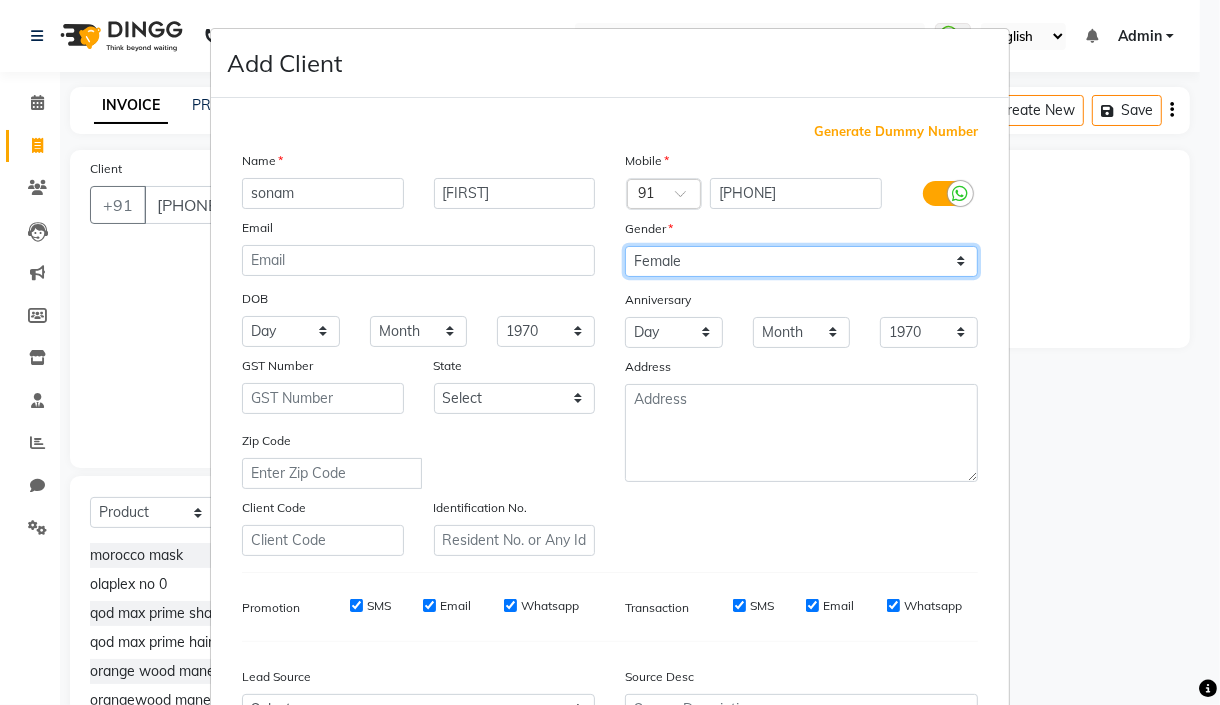 click on "Select Male Female Other Prefer Not To Say" at bounding box center (801, 261) 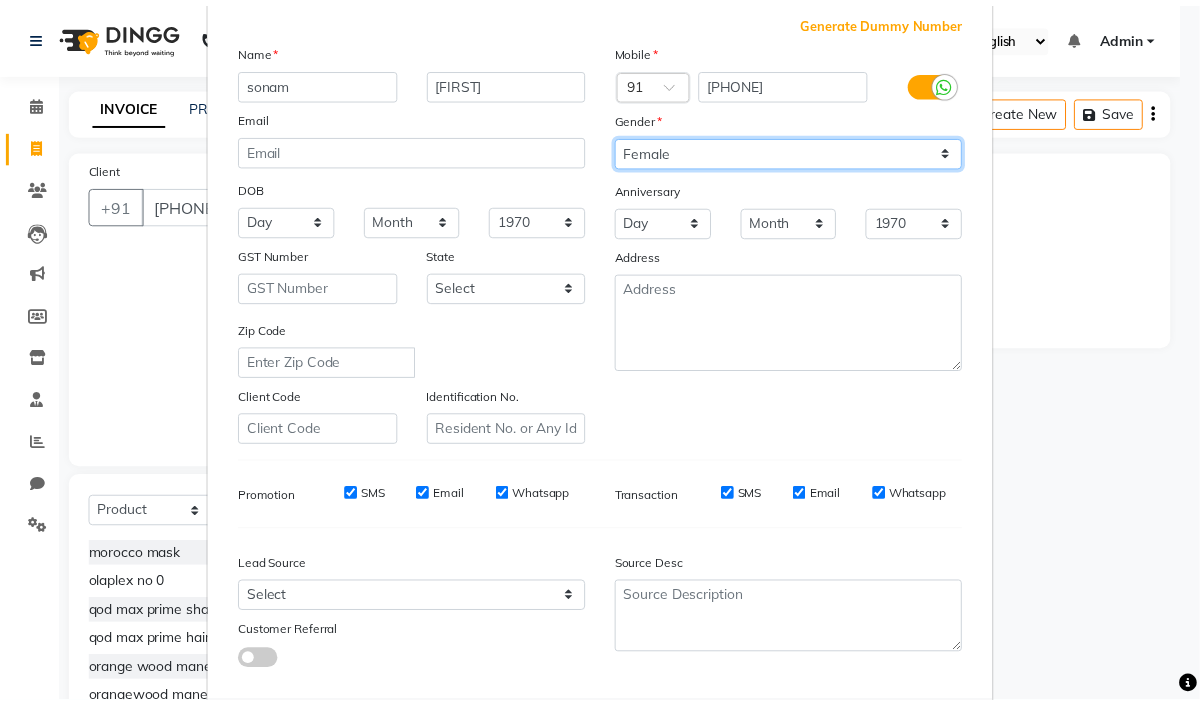 scroll, scrollTop: 221, scrollLeft: 0, axis: vertical 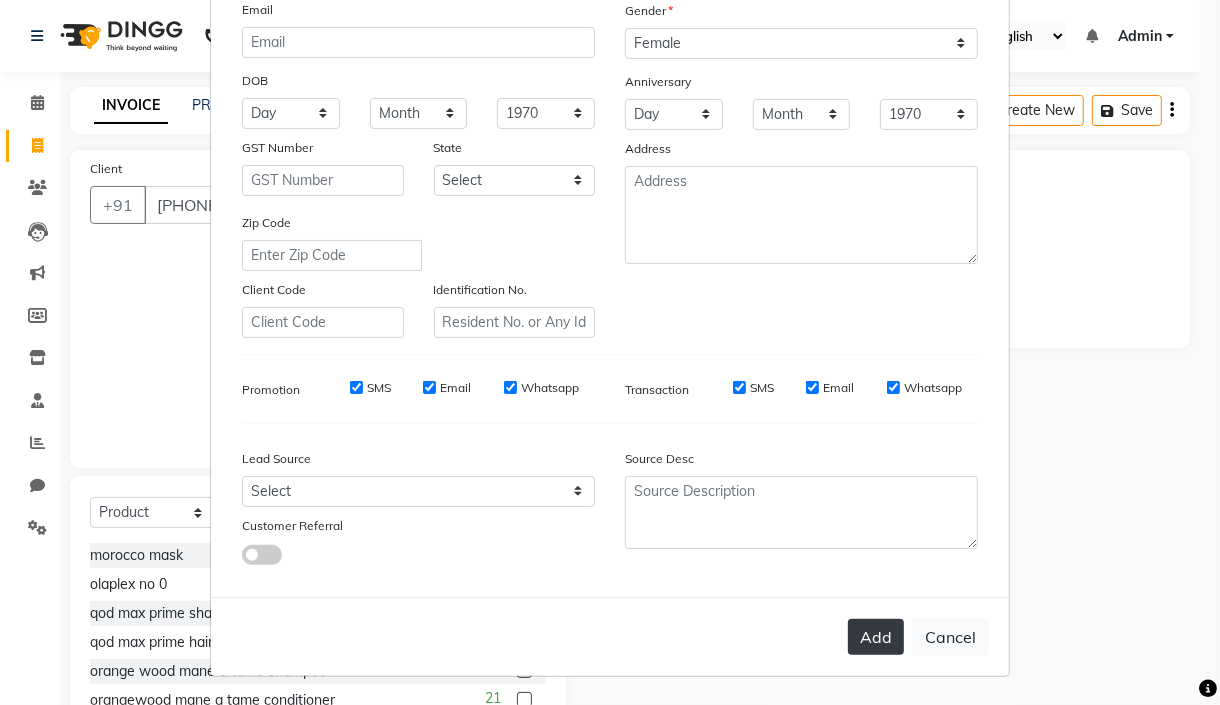 click on "Add" at bounding box center (876, 637) 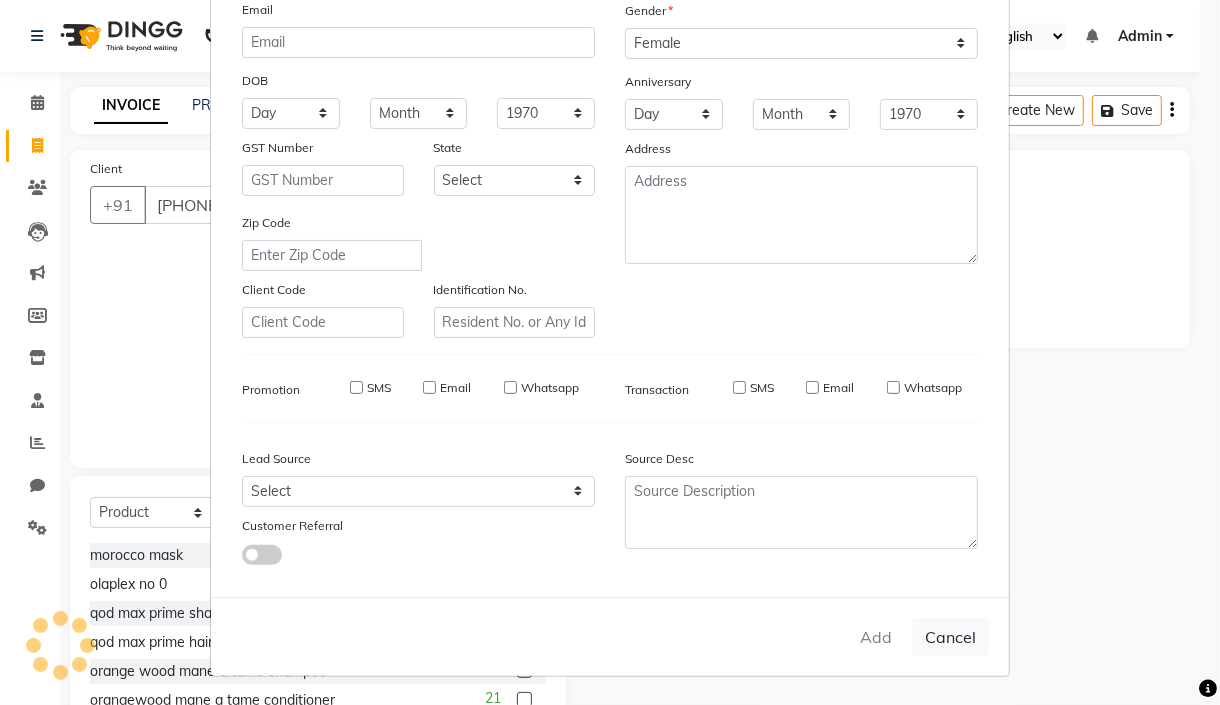 type 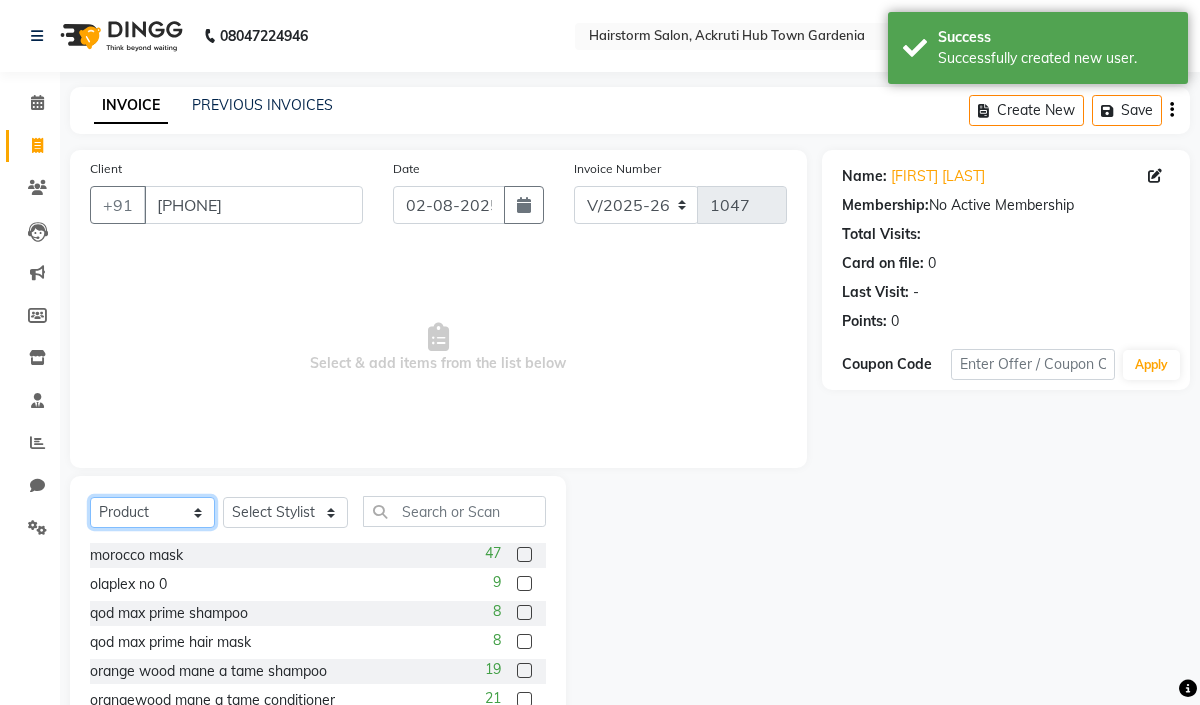 click on "Select  Service  Product  Membership  Package Voucher Prepaid Gift Card" 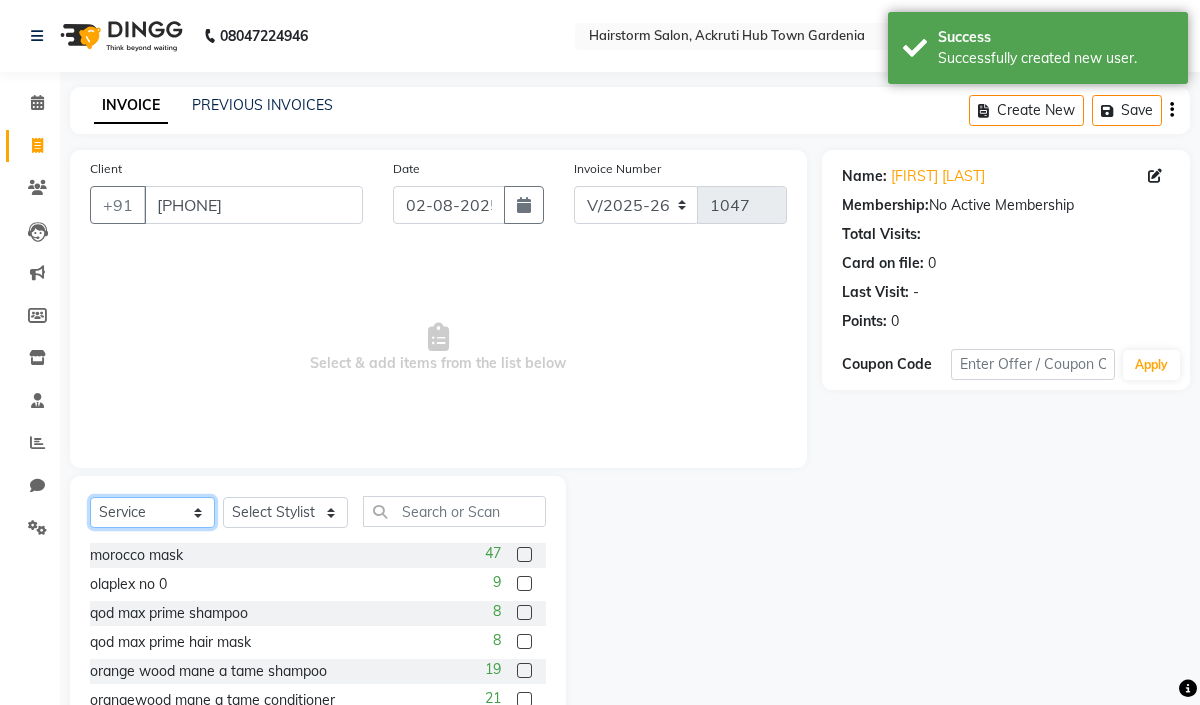 click on "Select  Service  Product  Membership  Package Voucher Prepaid Gift Card" 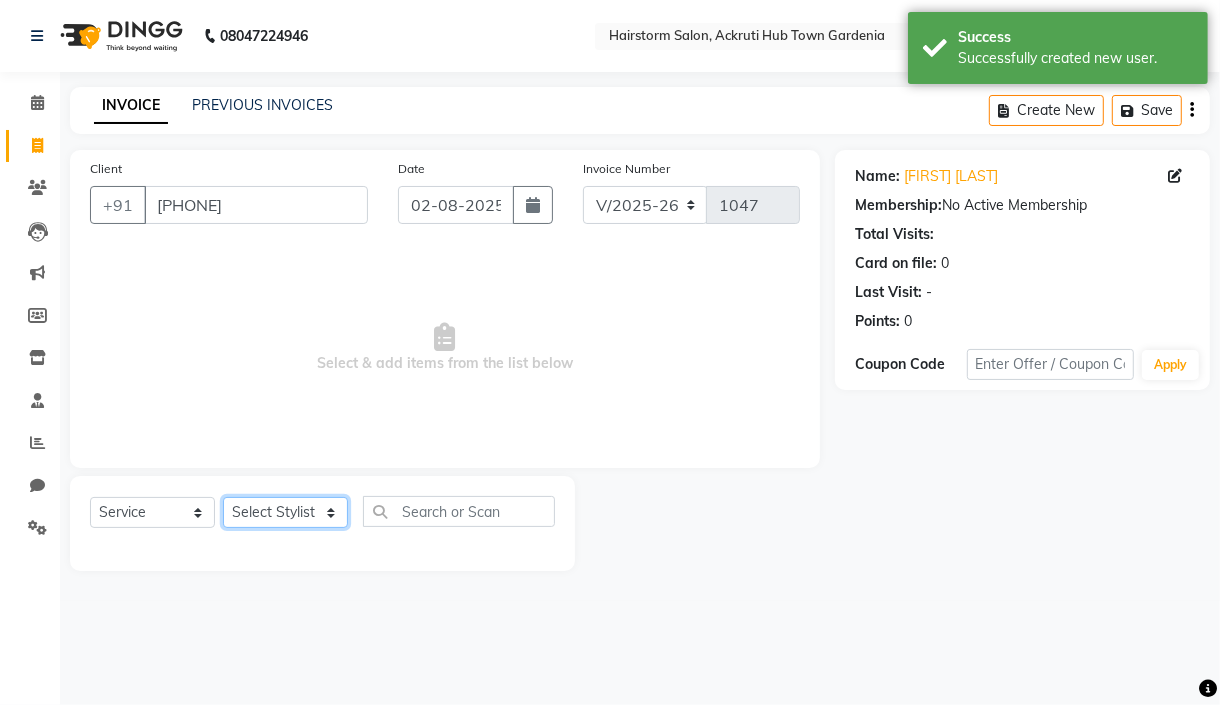 click on "Select Stylist [NAME] [NAME] [NAME] [NAME] [NAME] [NAME] [NAME] [NAME] [NAME] [NAME]" 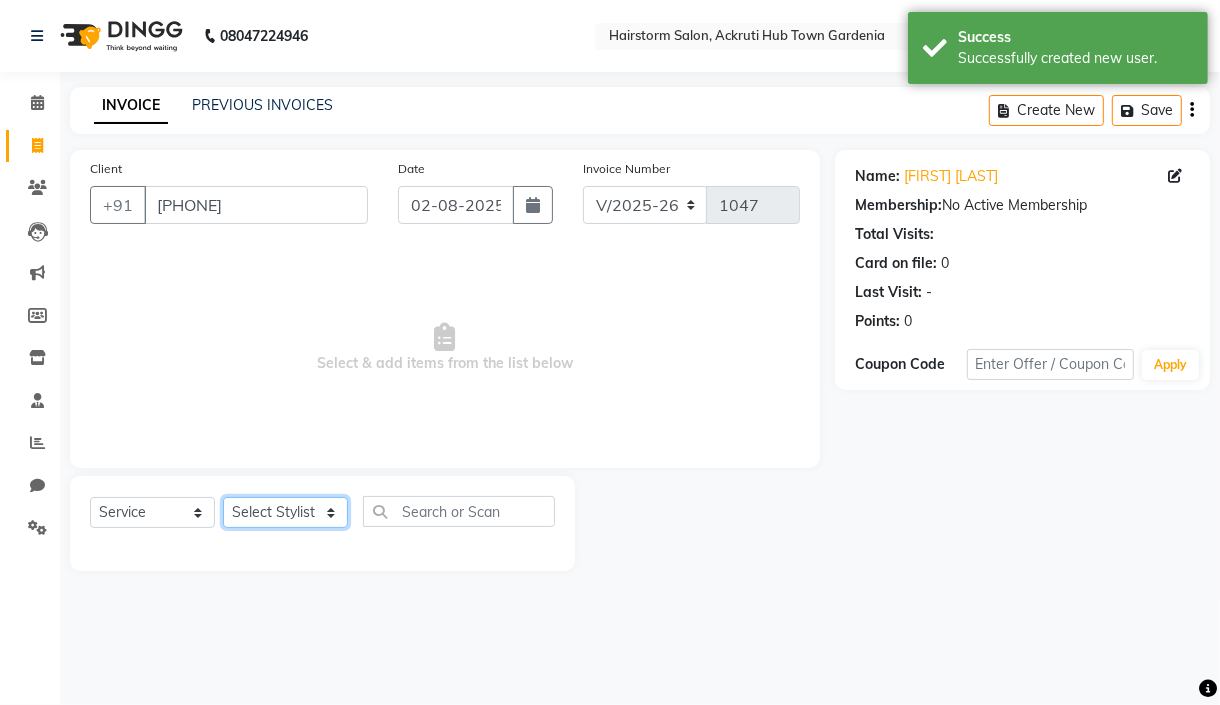 select on "59938" 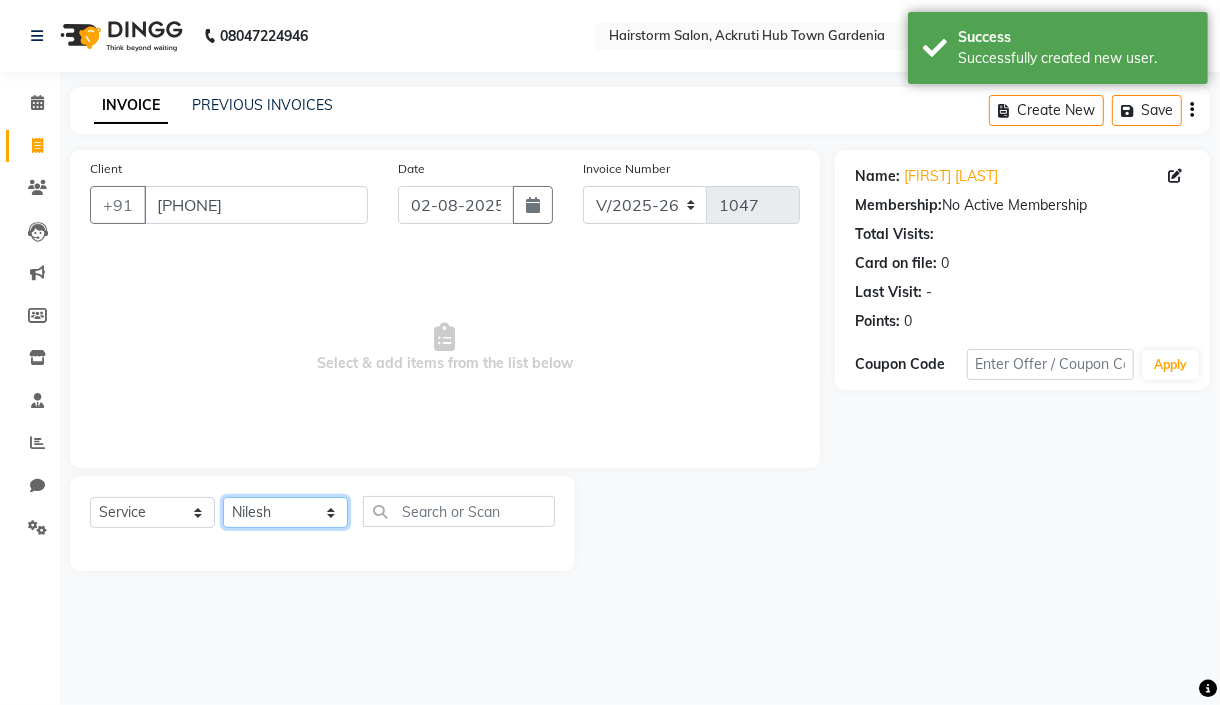 click on "Select Stylist [NAME] [NAME] [NAME] [NAME] [NAME] [NAME] [NAME] [NAME] [NAME] [NAME]" 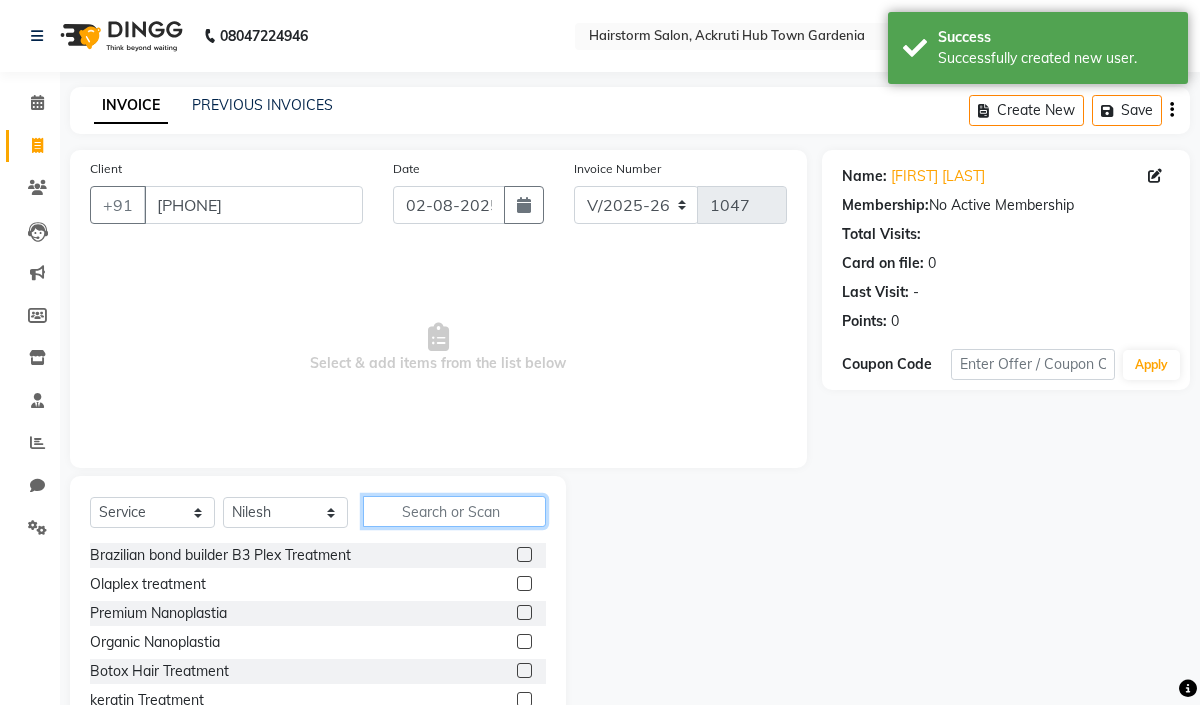 click 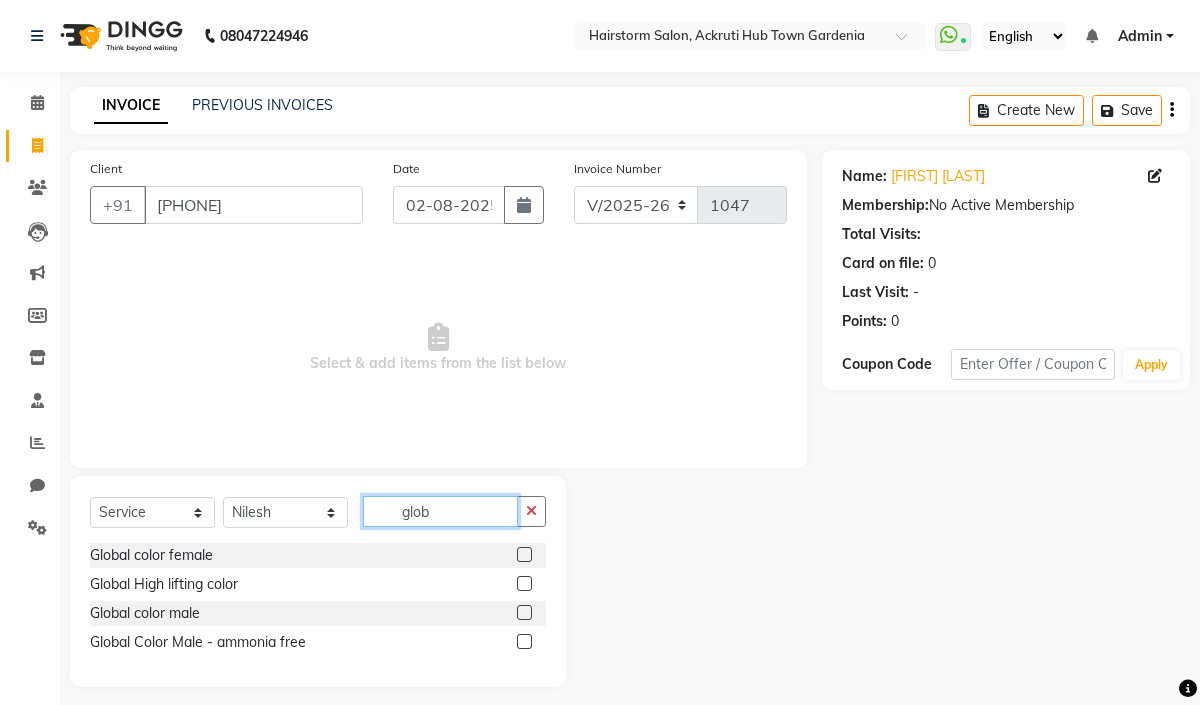 type on "glob" 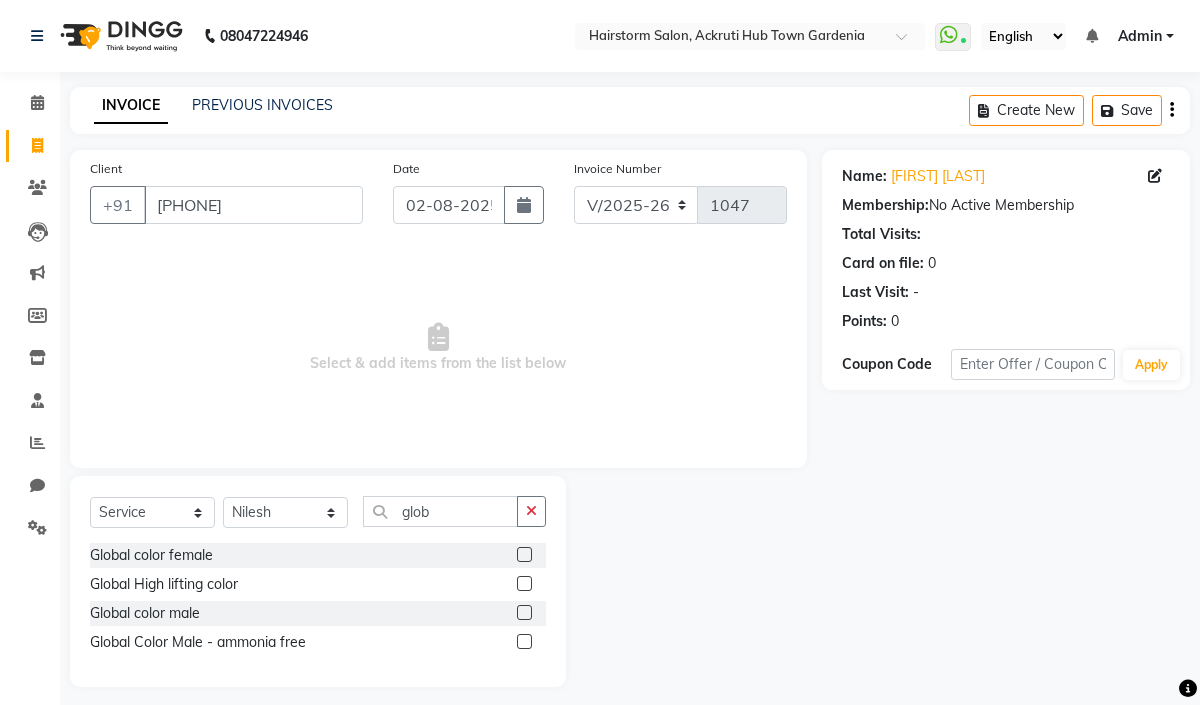 click 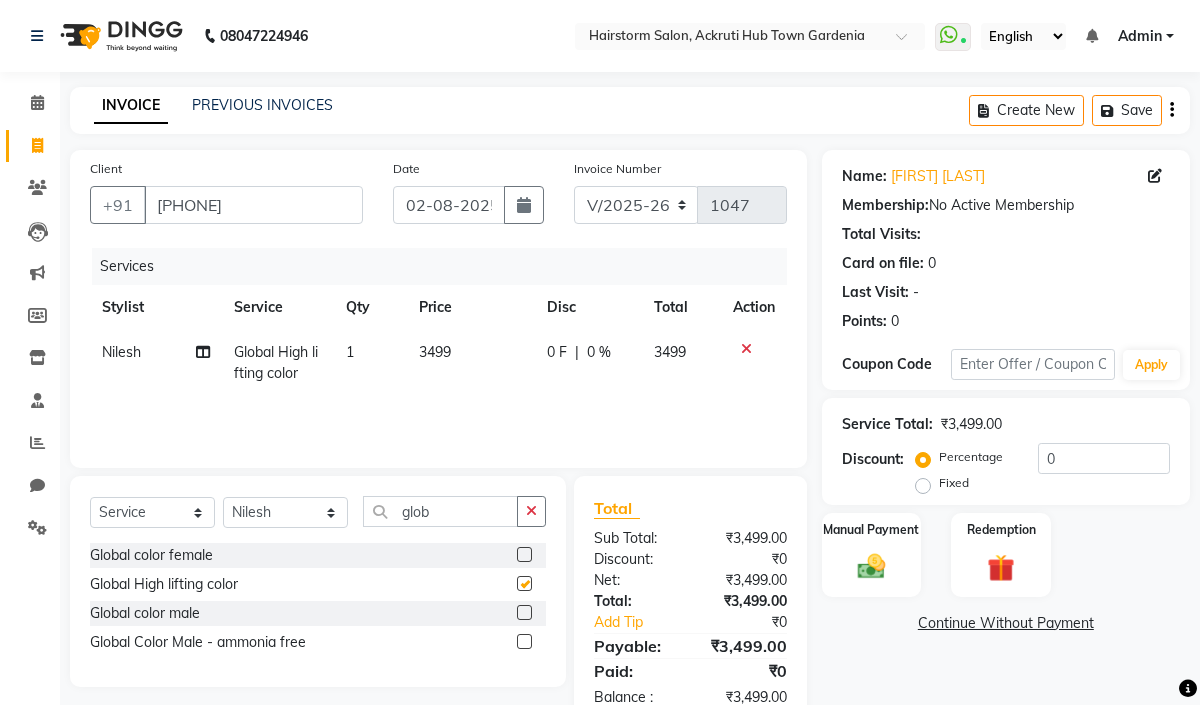 checkbox on "false" 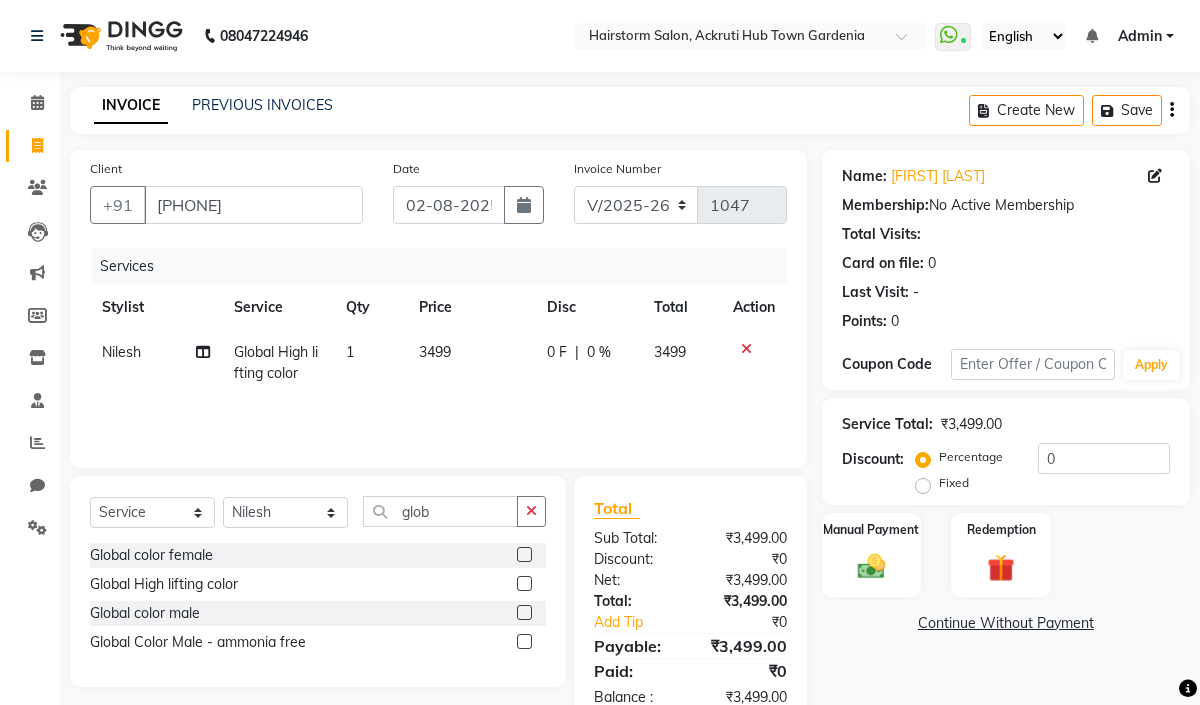 click on "3499" 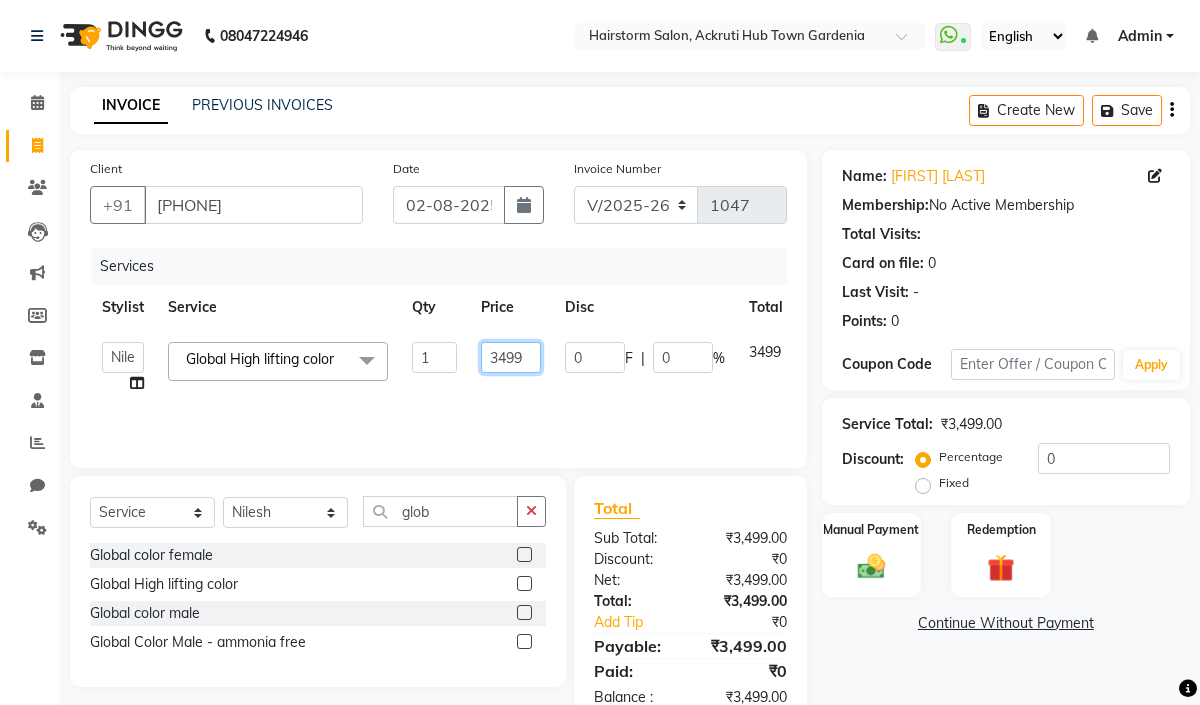 click on "3499" 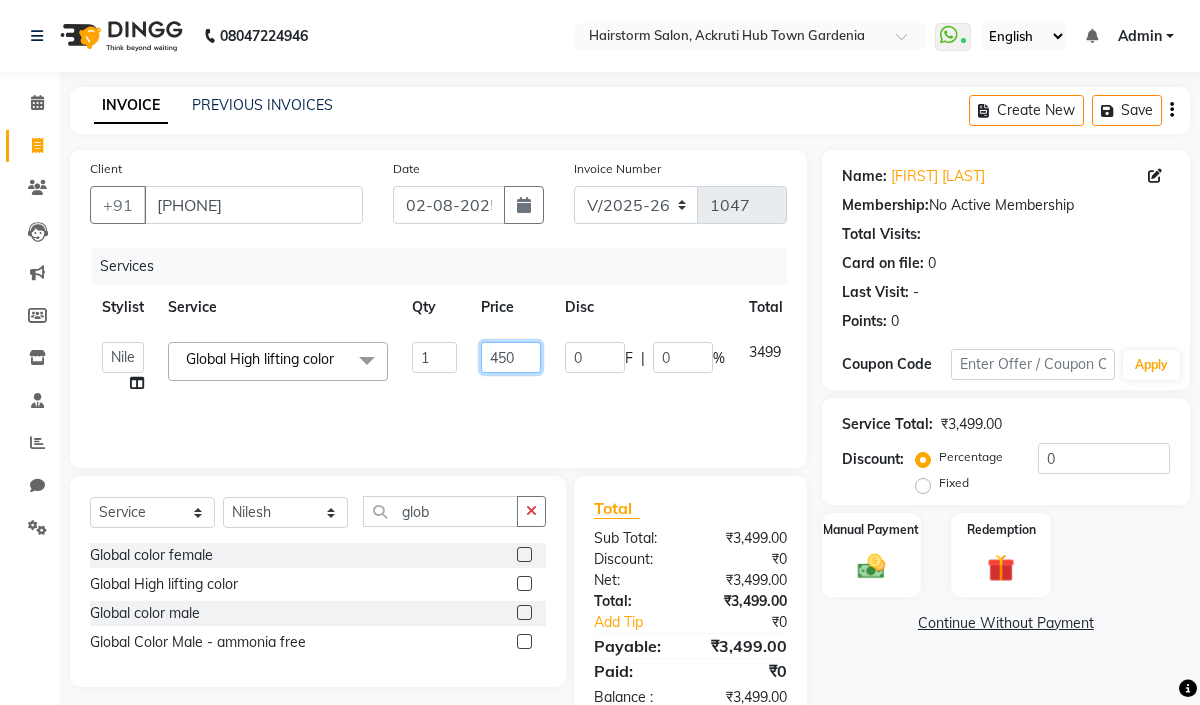 type on "4500" 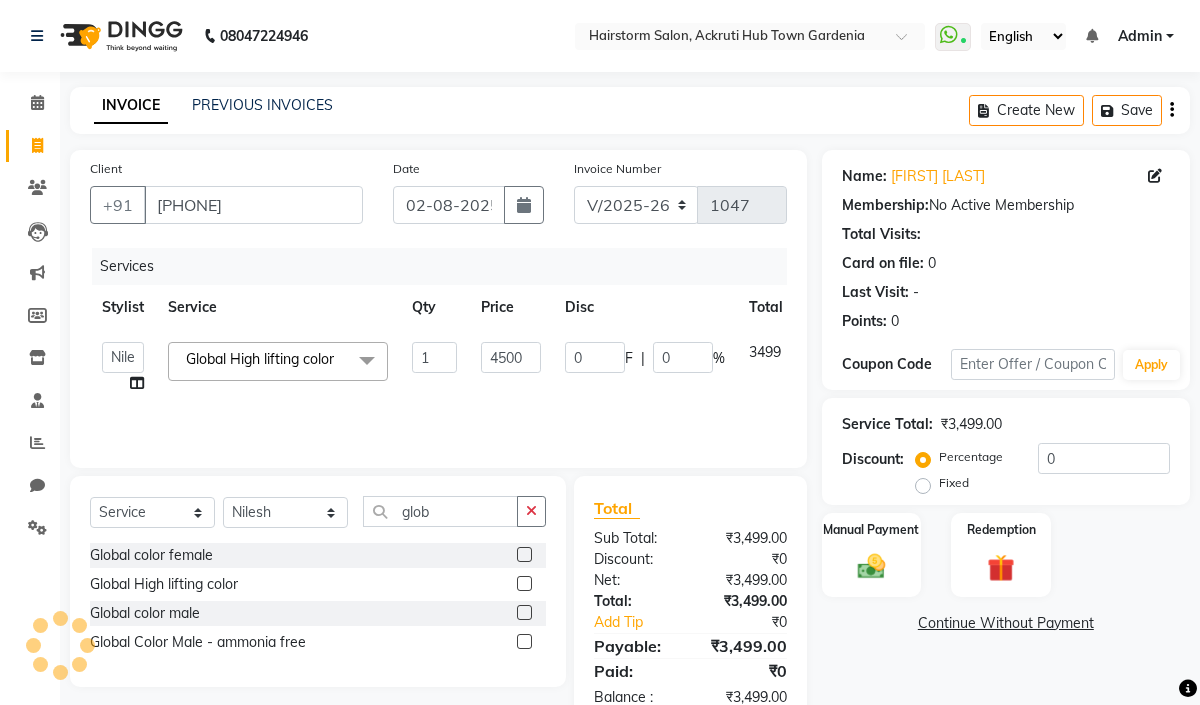 click on "Services Stylist Service Qty Price Disc Total Action  Arbaaz patel   deepak   jayesh   monali   Neha   Nilesh   nishu    sarika parmar  Global High lifting color  x Brazilian bond builder B3 Plex Treatment Olaplex treatment Premium Nanoplastia Organic Nanoplastia Botox Hair Treatment keratin Treatment loreal smoothening Female Haircut Male Haircut Beard shave Hair Wash Female Hair Wash Male Male Haircut - long hair Hair cut Female - Trim flicks cut blow dry Global color female Global High lifting color Classic Highlights (No Bleach) Classic Highlights (Prelight+toning) Baby Lights  Teasy Lights Balayage ( Any) Global color male  Global Color Male - ammonia free Patch test - color Root Touch Up beard color Loreal Basic Spa Marrocan Gold Spa Botox Hair Retention Spa Nashi Argan Ritual Spa Nashi Argan Ritual Spa Olaplex Spa Brazilian Bond Builder B3 Spa Oil Head massage Loreal Basic Hair Spa Keratin Hair Spa Olaplex Spa Advance dandruff treatment Basic Hydrafacial Platinum glow hydrafacial under arms wax 1 4500" 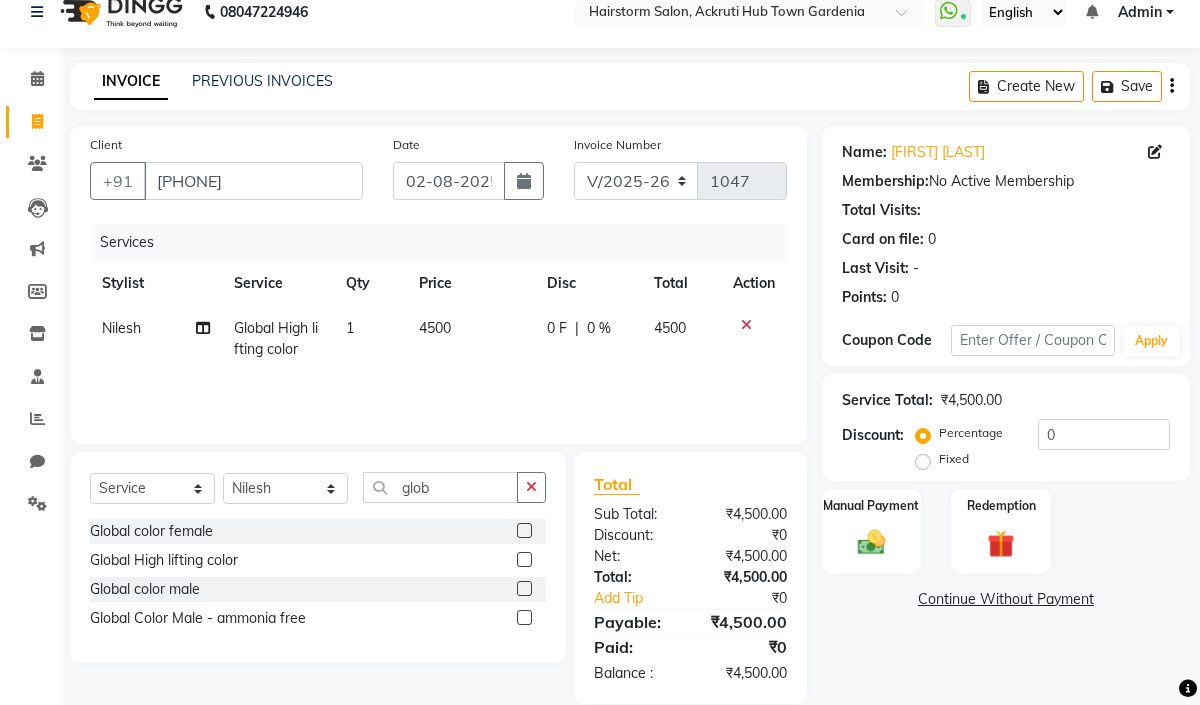 scroll, scrollTop: 53, scrollLeft: 0, axis: vertical 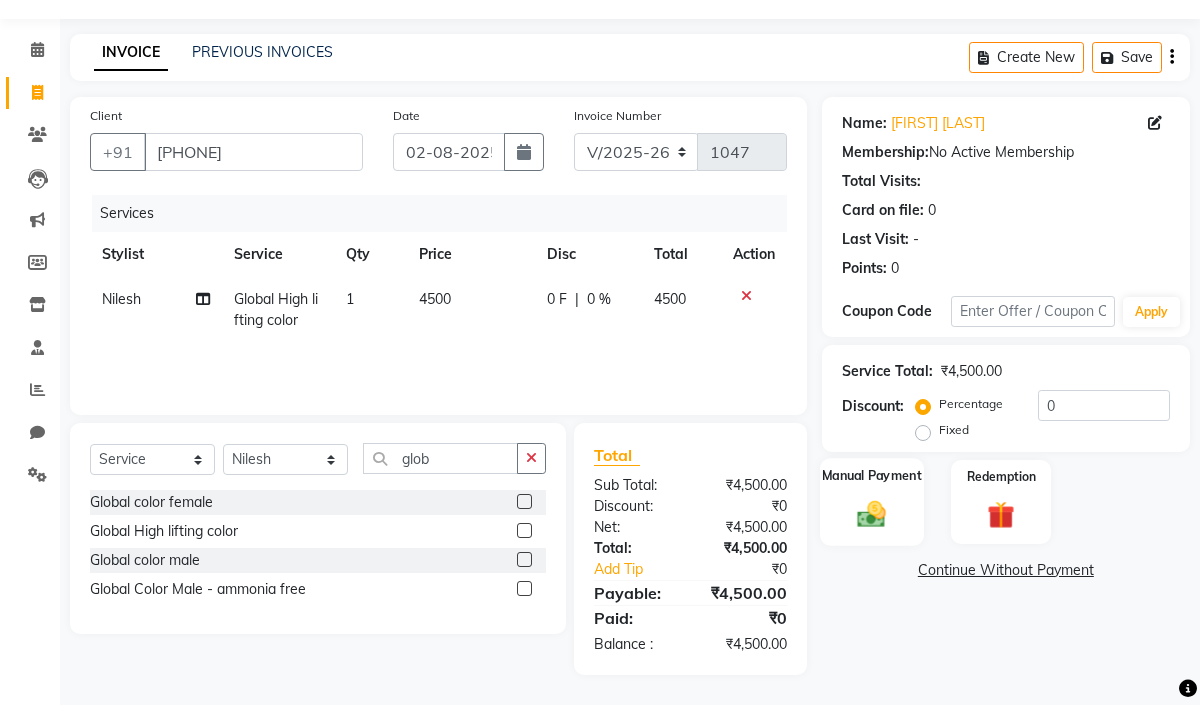 click on "Manual Payment" 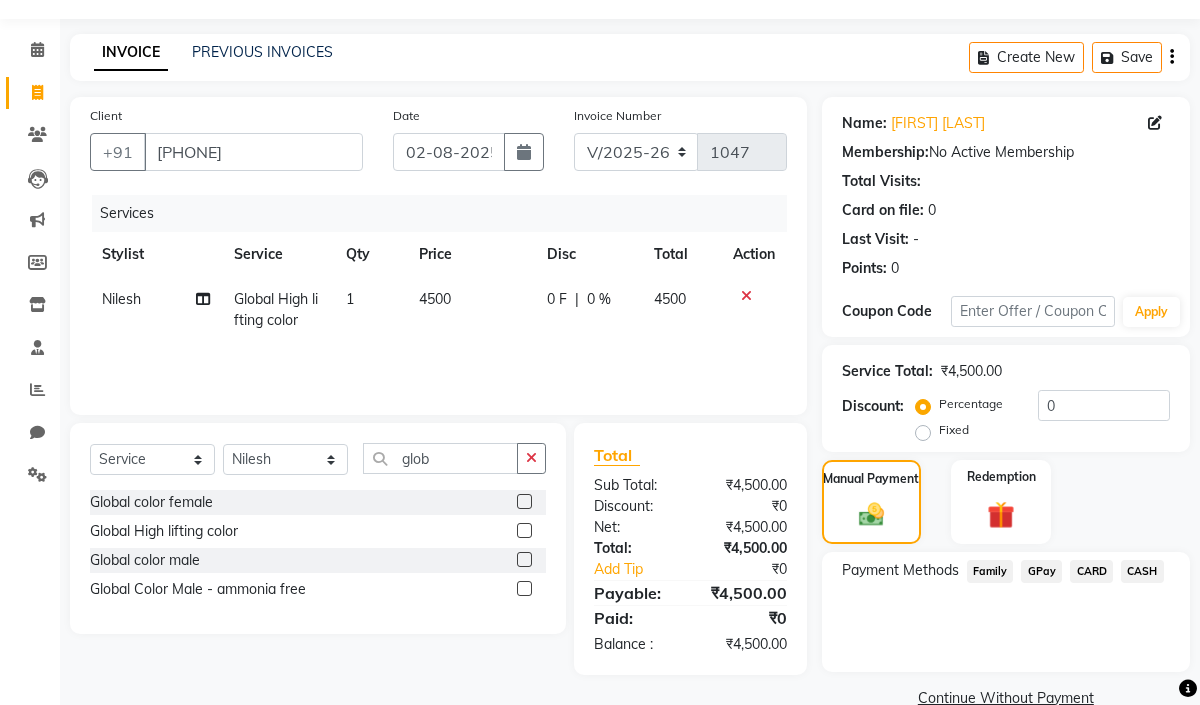 drag, startPoint x: 1110, startPoint y: 575, endPoint x: 1094, endPoint y: 573, distance: 16.124516 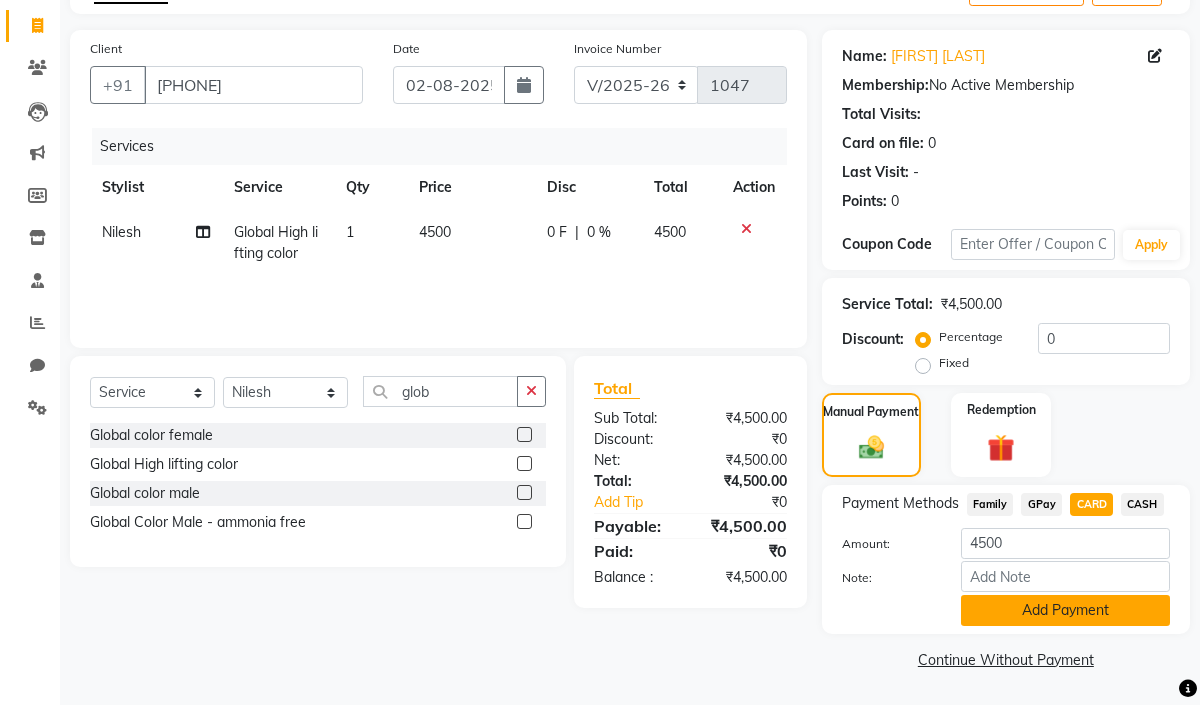 click on "Add Payment" 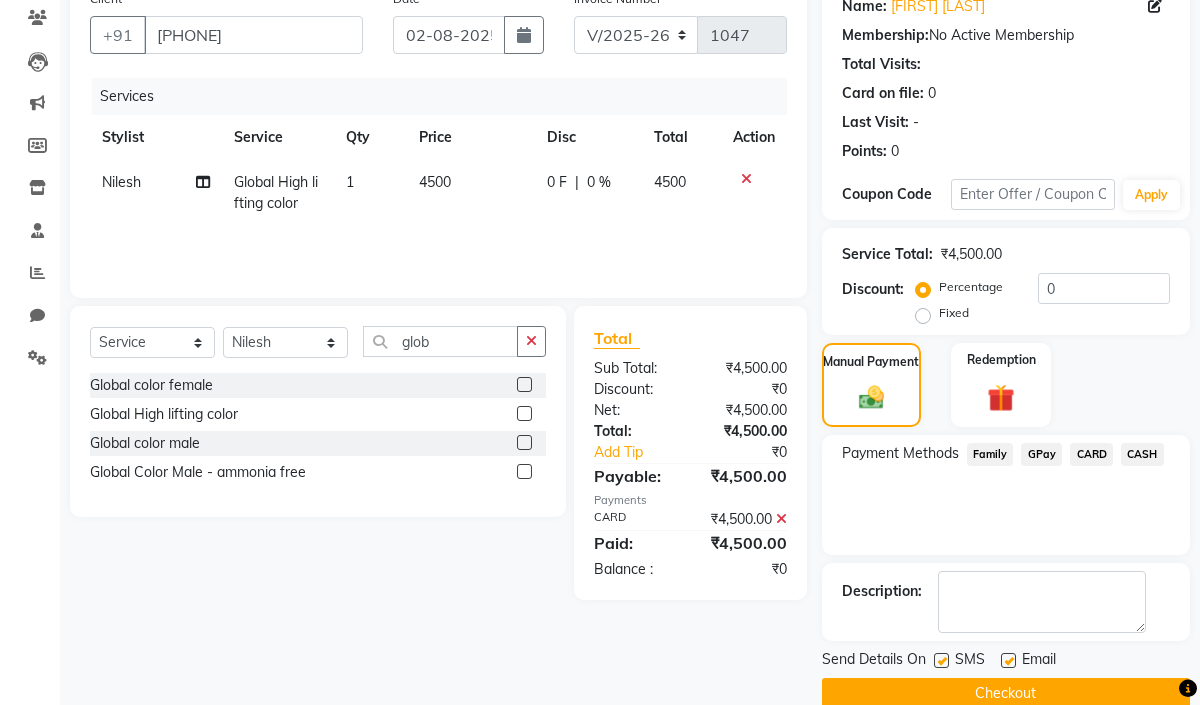 scroll, scrollTop: 203, scrollLeft: 0, axis: vertical 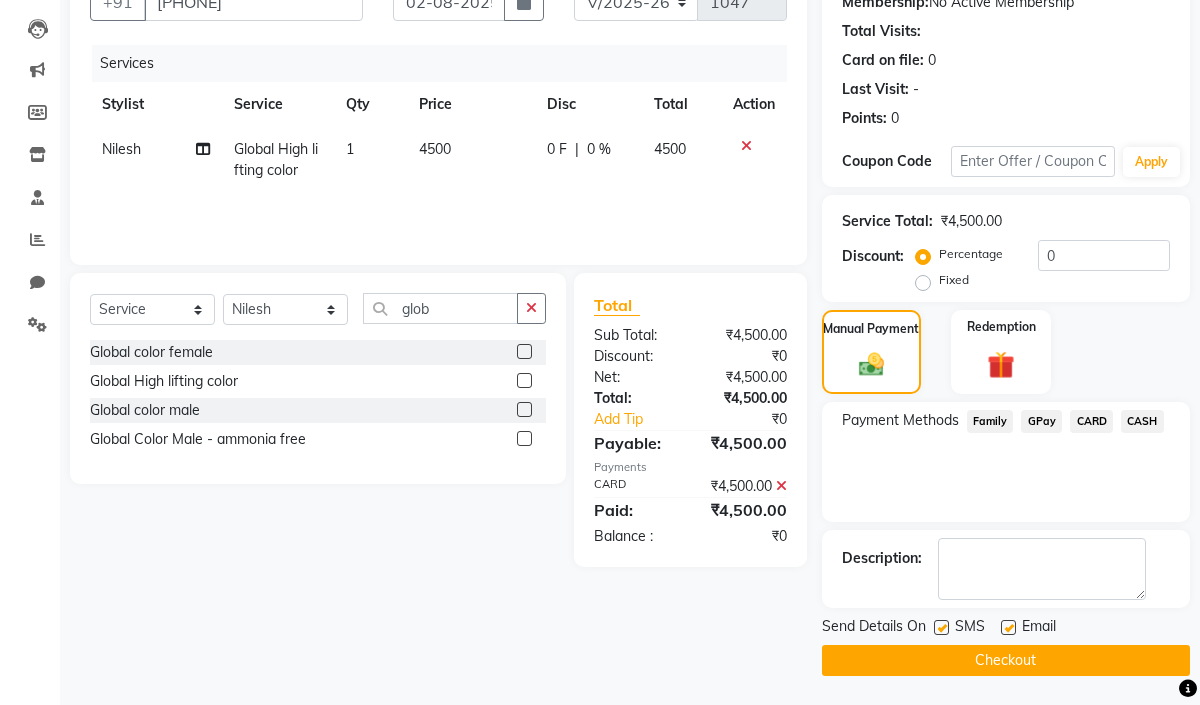 click 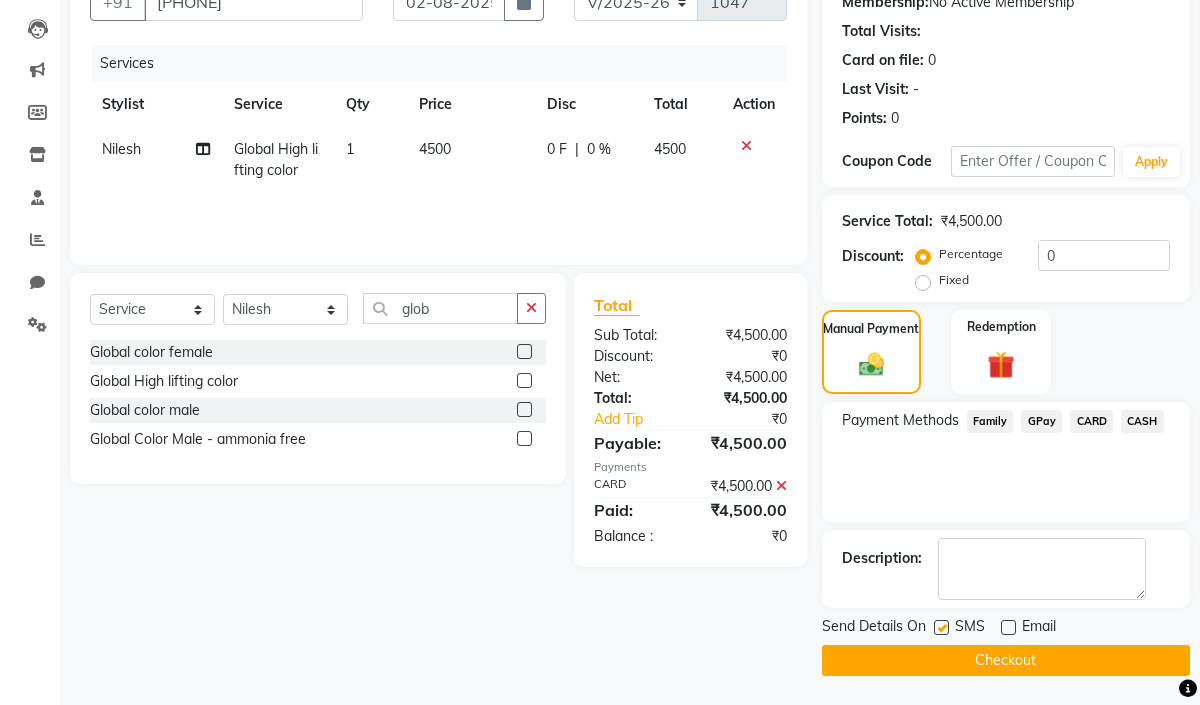 click on "Checkout" 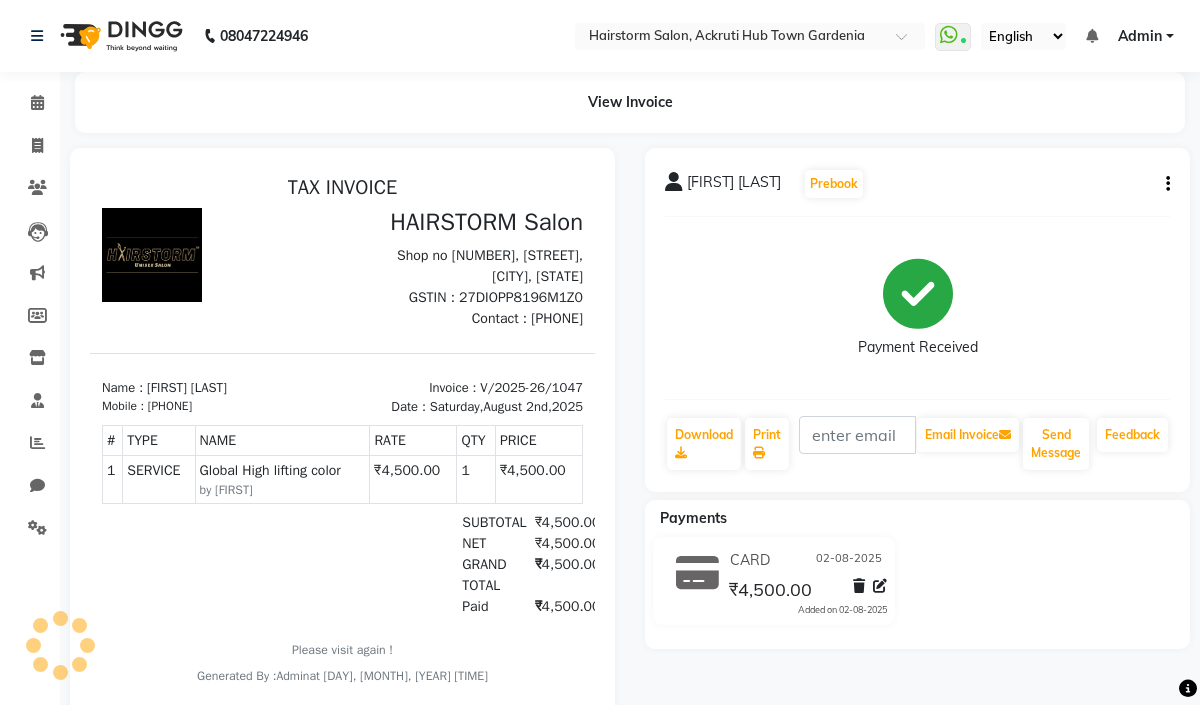 scroll, scrollTop: 69, scrollLeft: 0, axis: vertical 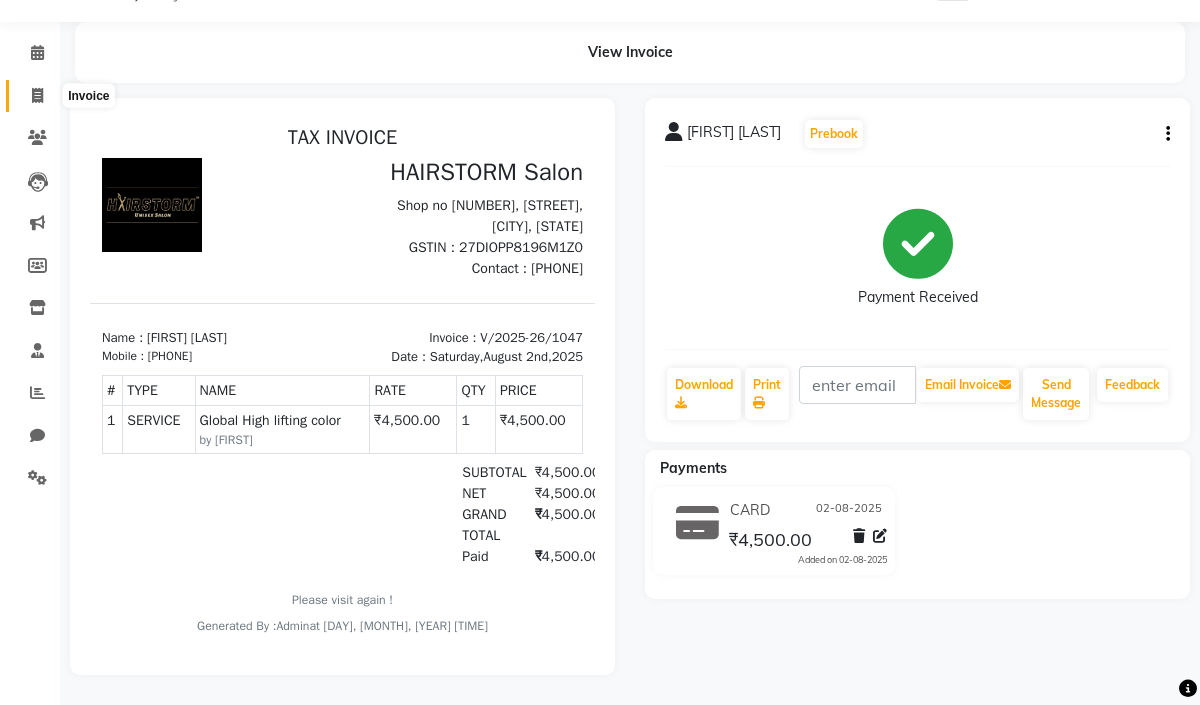 click 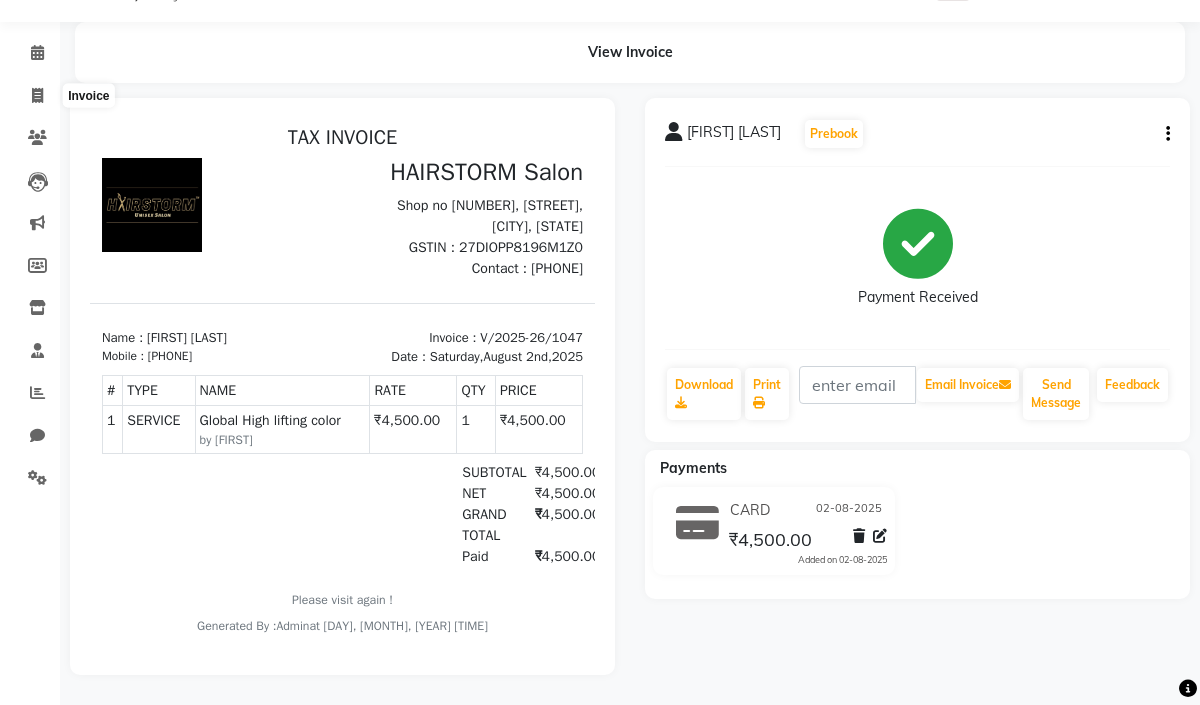select on "279" 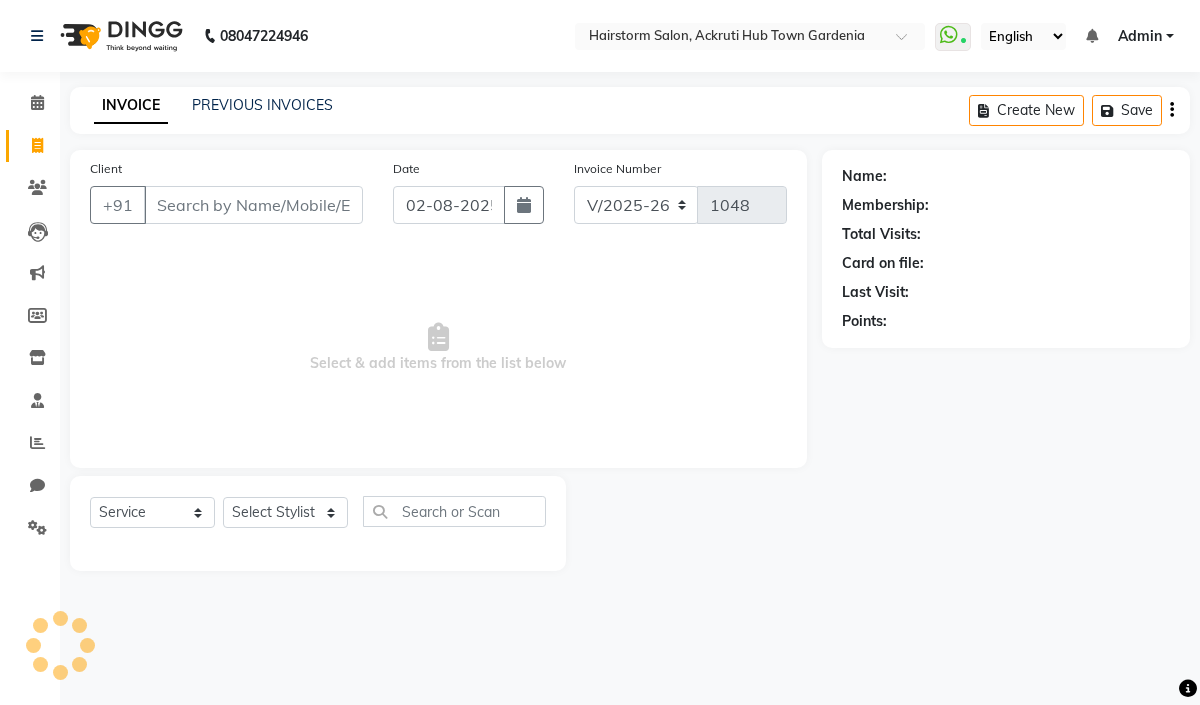 scroll, scrollTop: 0, scrollLeft: 0, axis: both 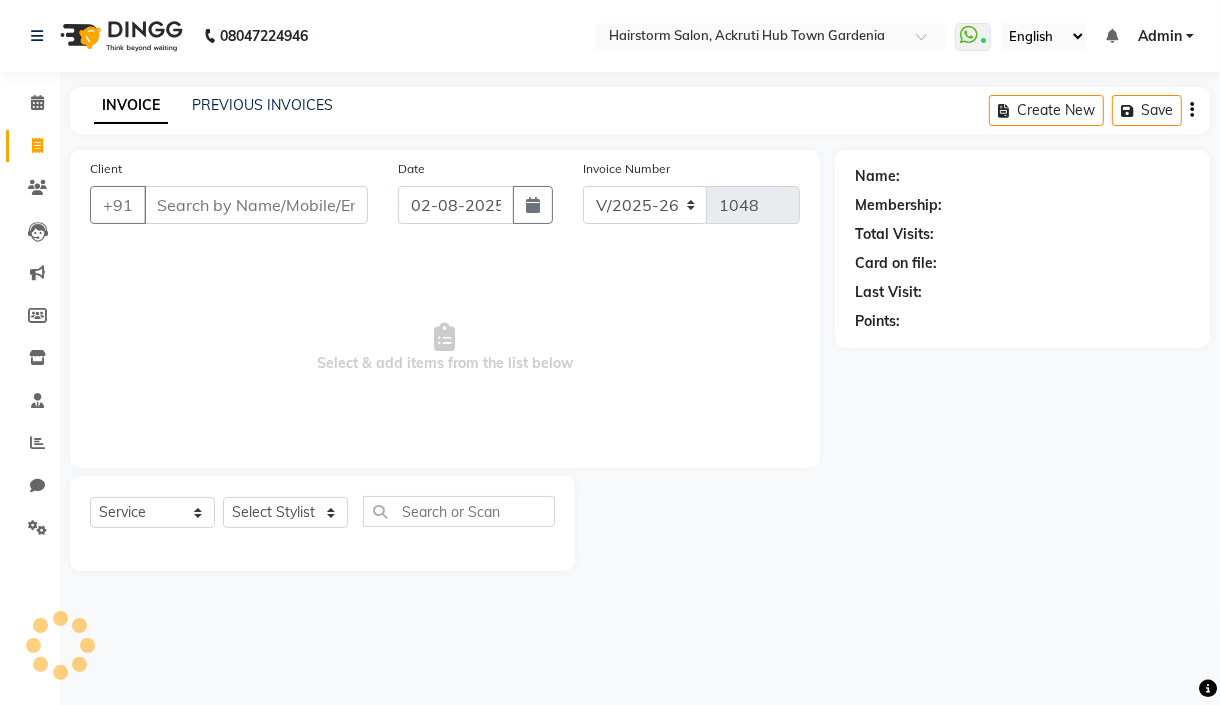 select on "product" 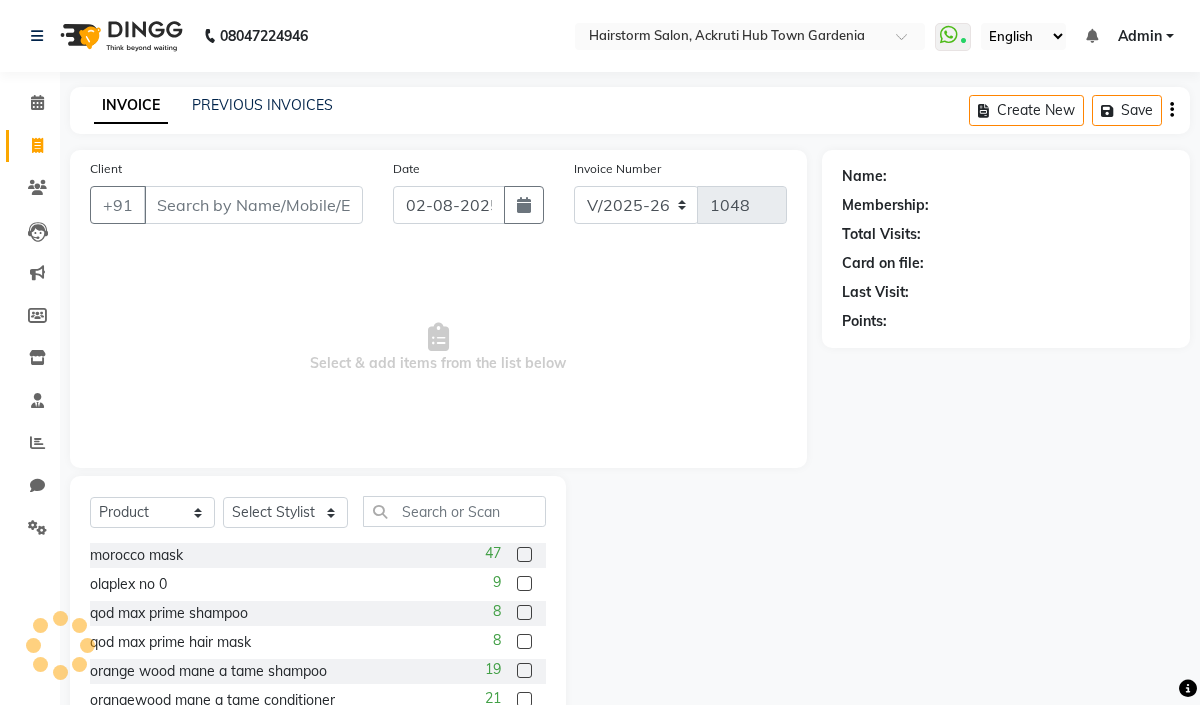 click on "Client" at bounding box center [253, 205] 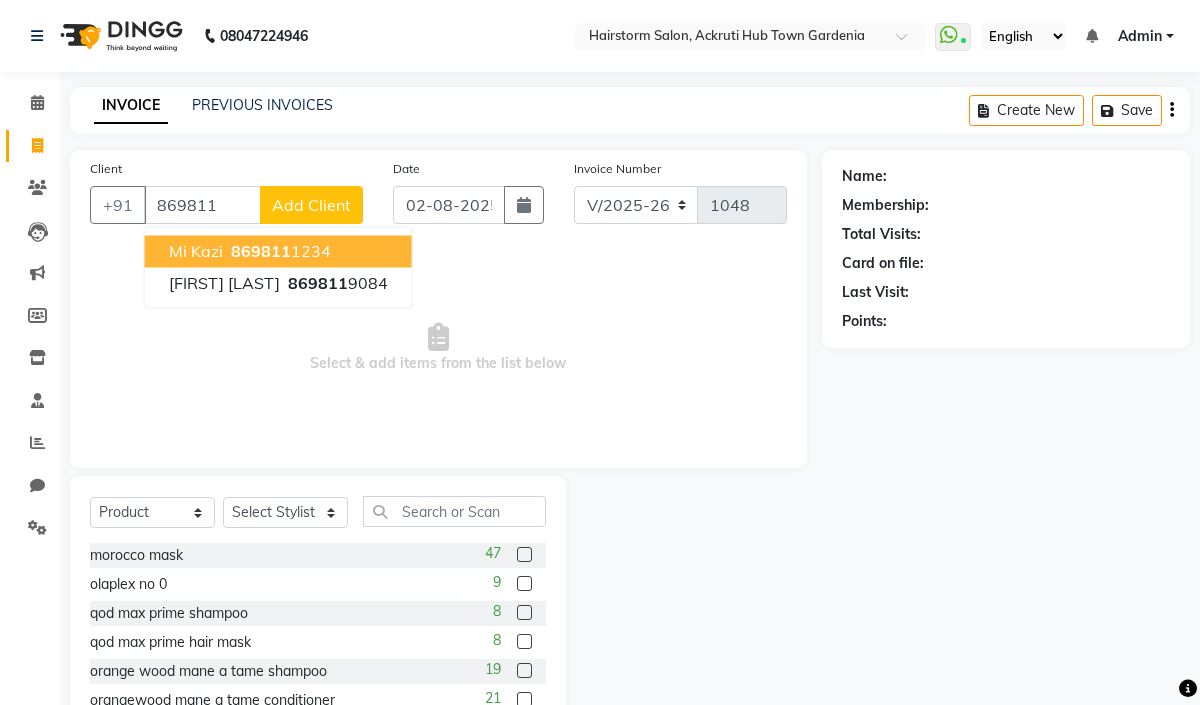 click on "869811 1234" at bounding box center (279, 251) 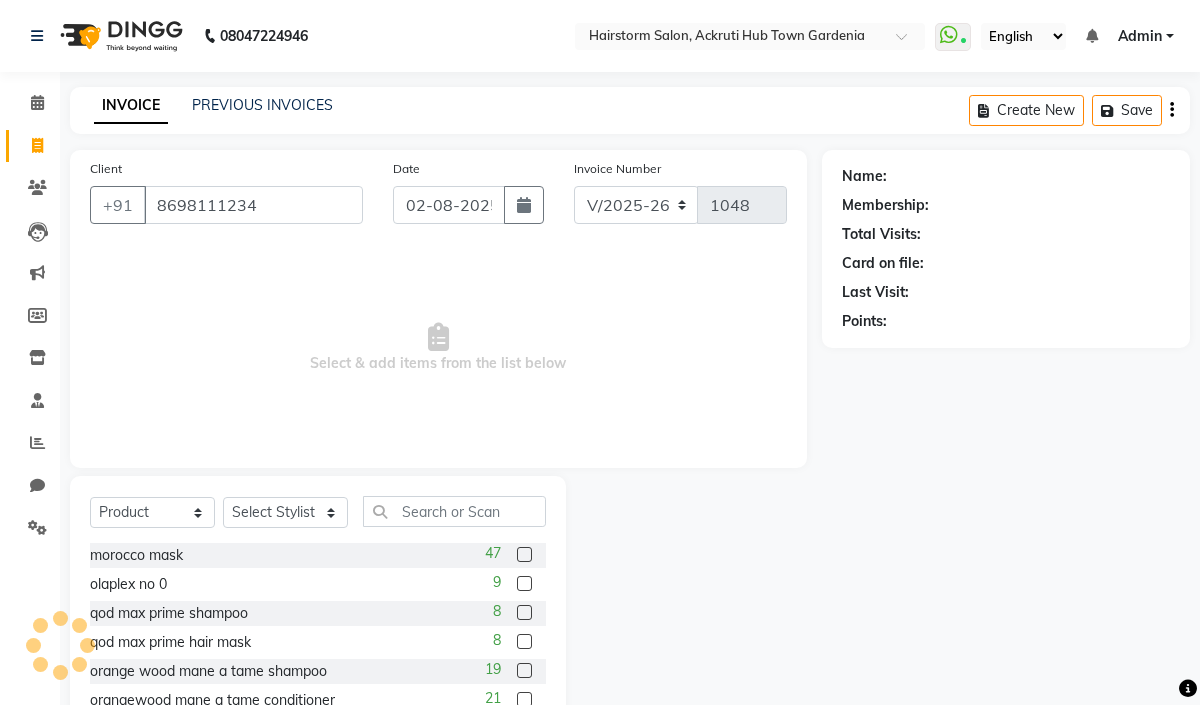 type on "8698111234" 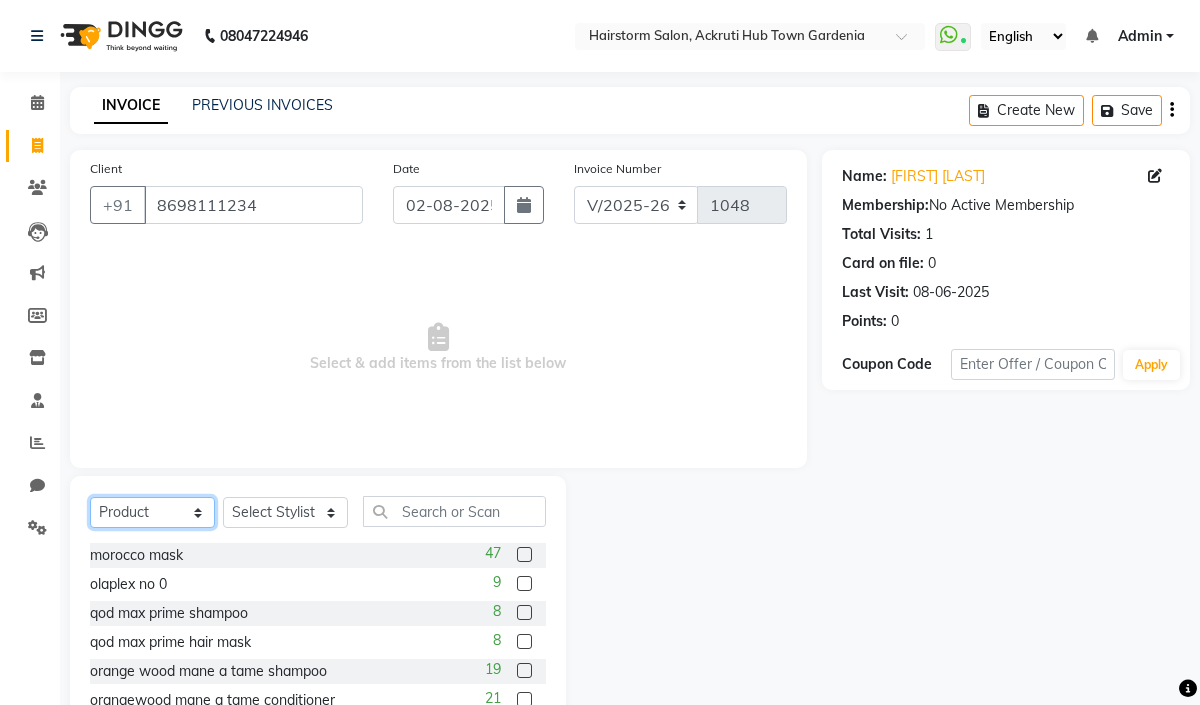 click on "Select  Service  Product  Membership  Package Voucher Prepaid Gift Card" 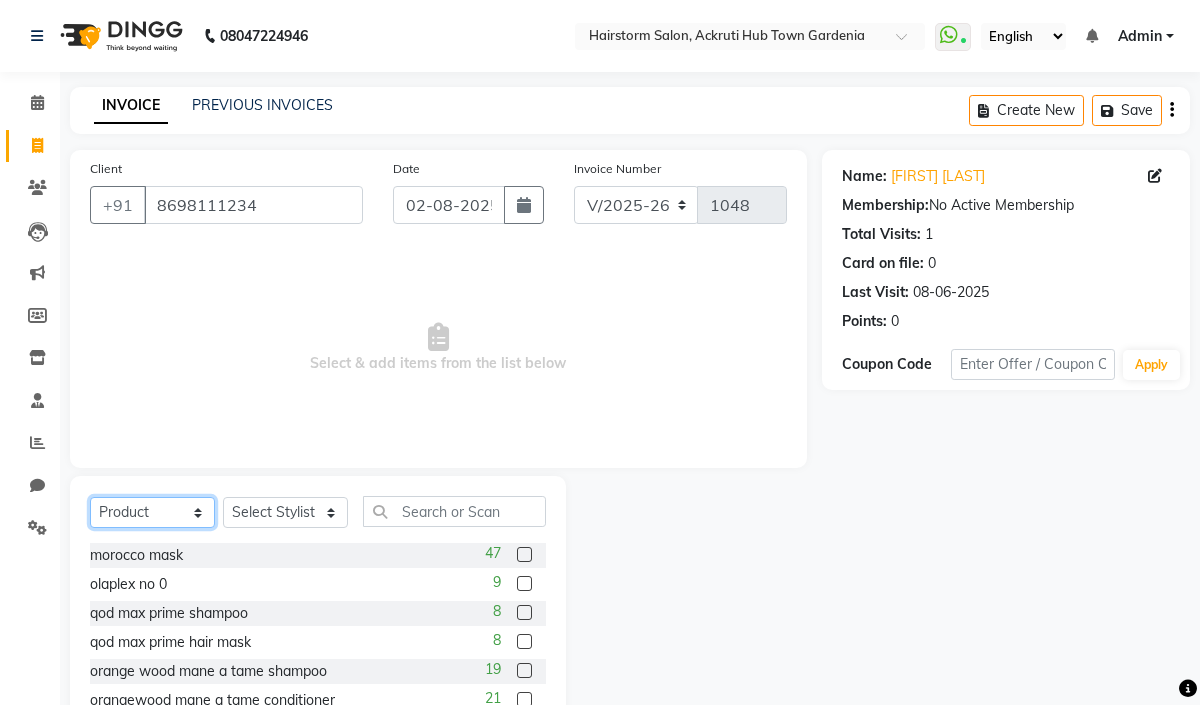 select on "service" 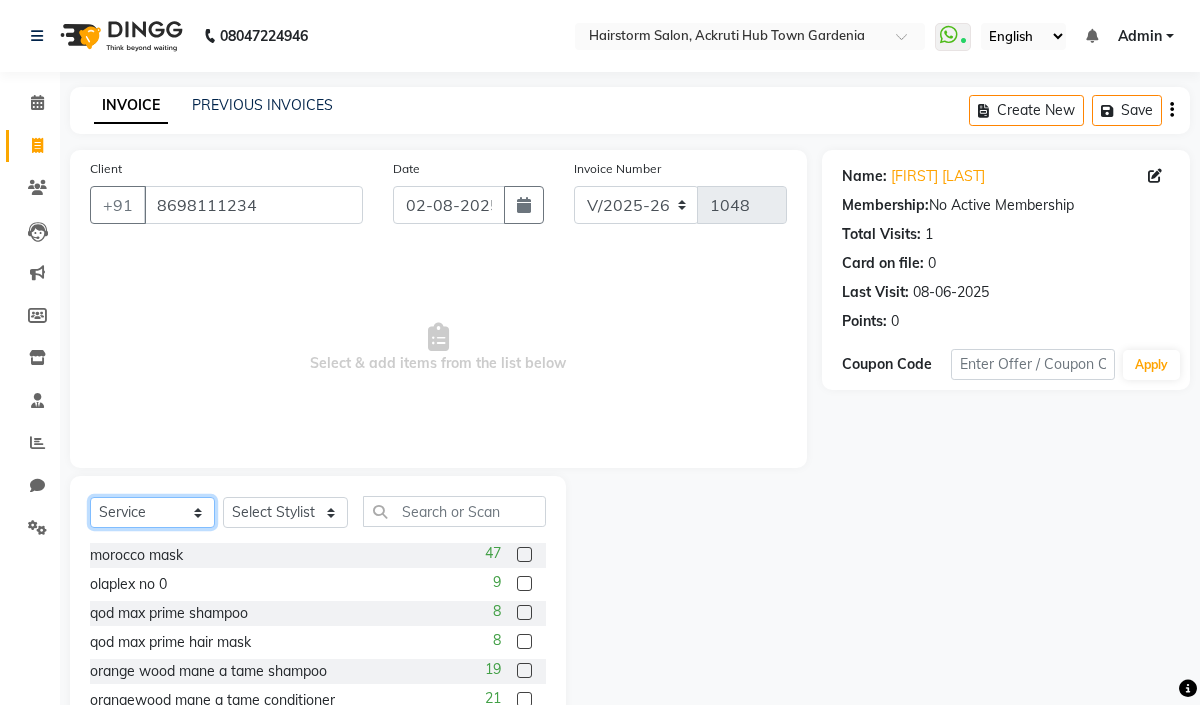click on "Select  Service  Product  Membership  Package Voucher Prepaid Gift Card" 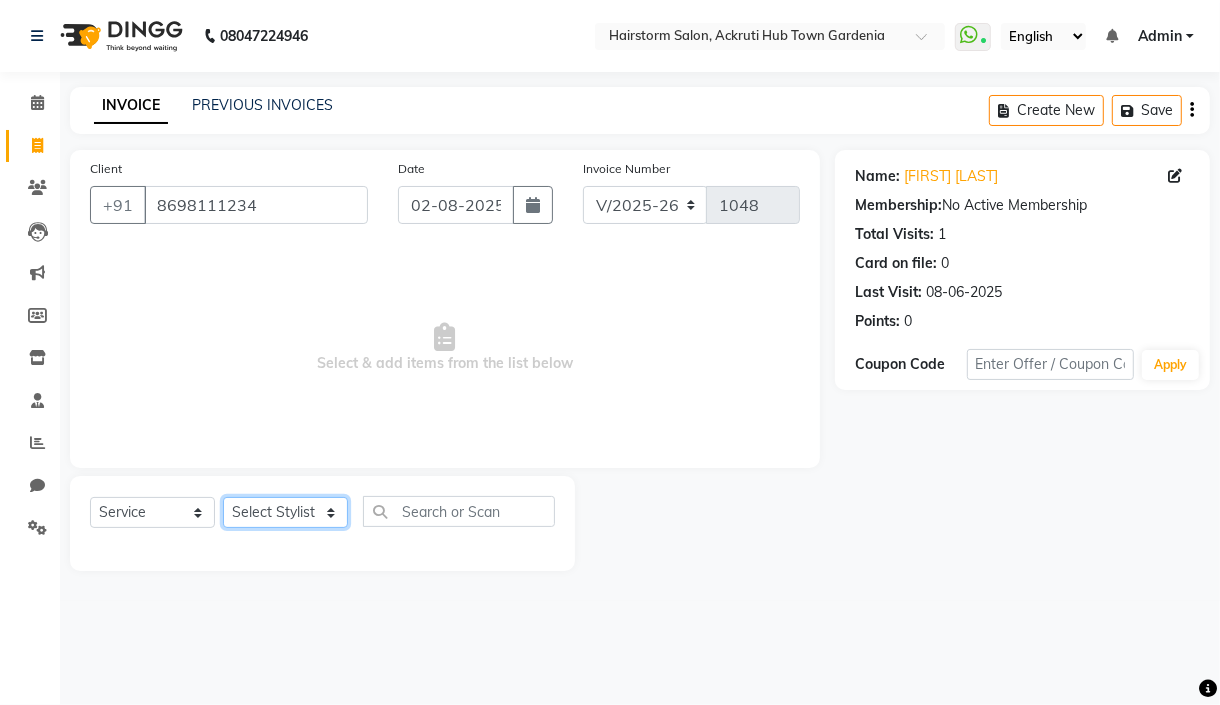 drag, startPoint x: 323, startPoint y: 517, endPoint x: 323, endPoint y: 504, distance: 13 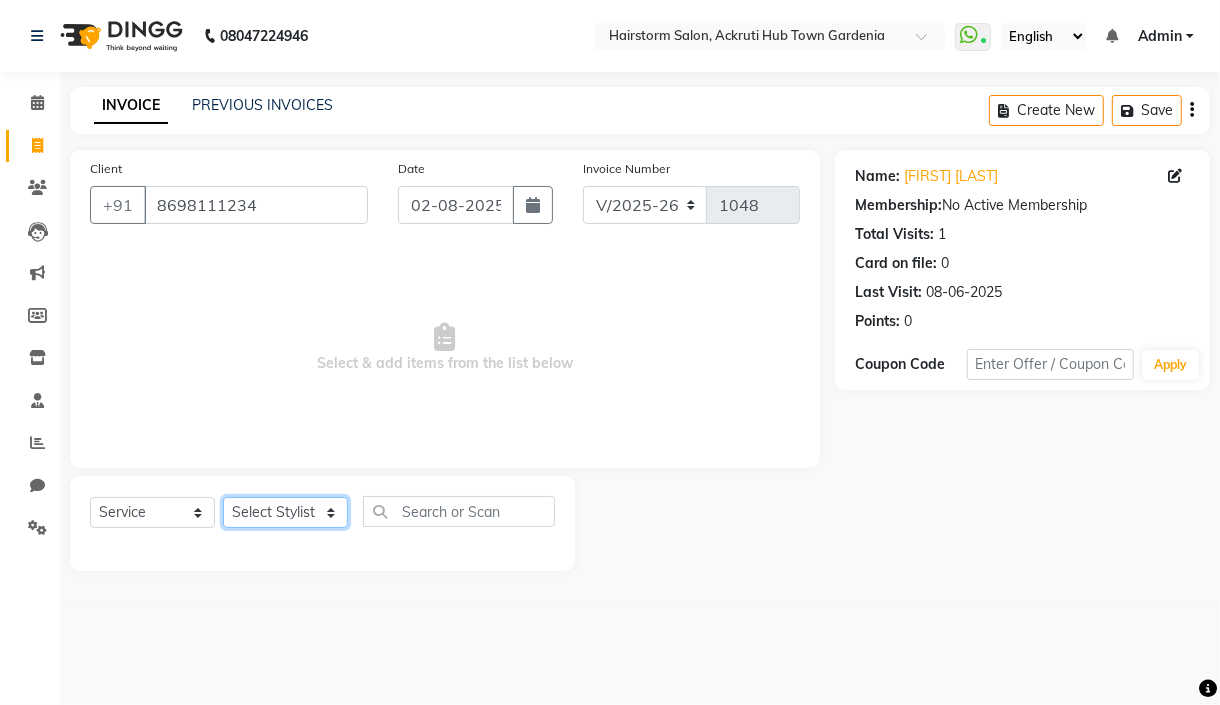 select on "59937" 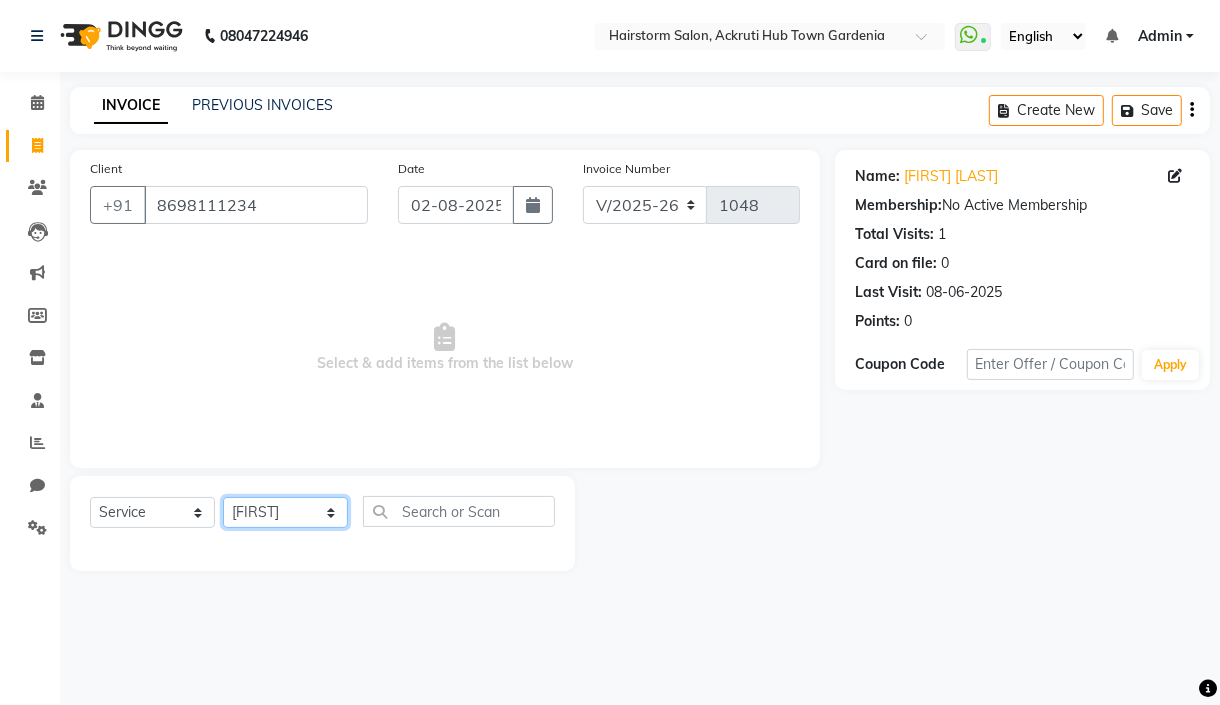 click on "Select Stylist [NAME] [NAME] [NAME] [NAME] [NAME] [NAME] [NAME] [NAME] [NAME] [NAME]" 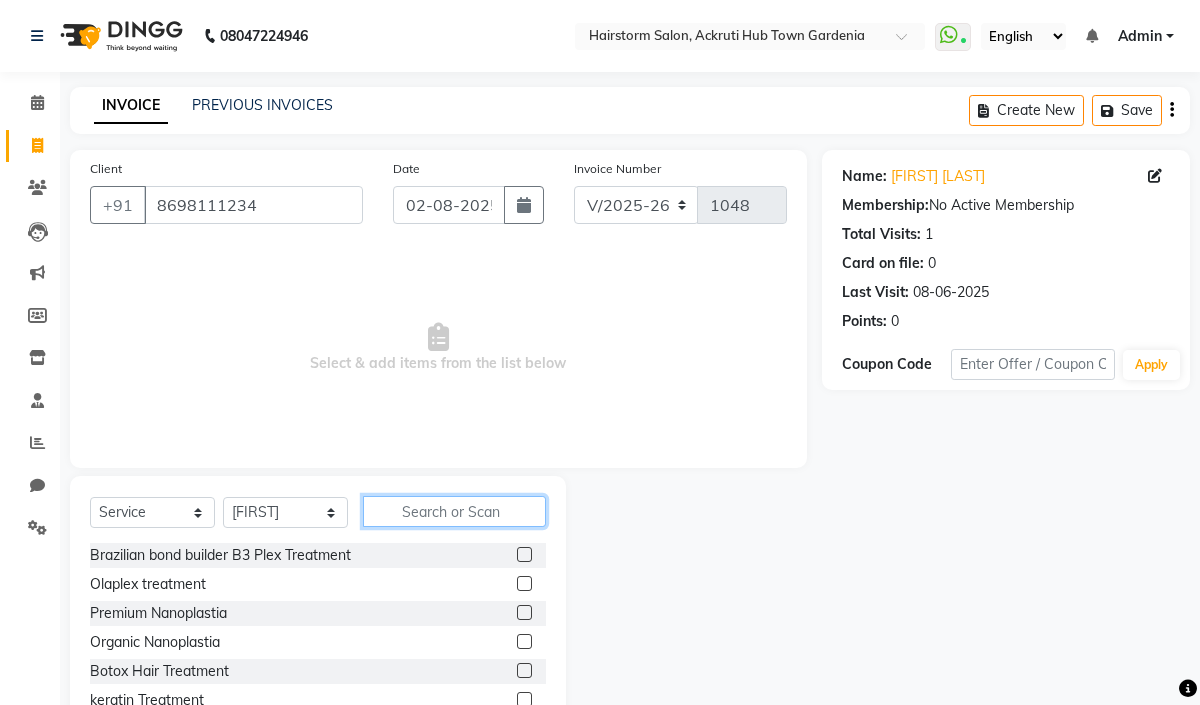 click 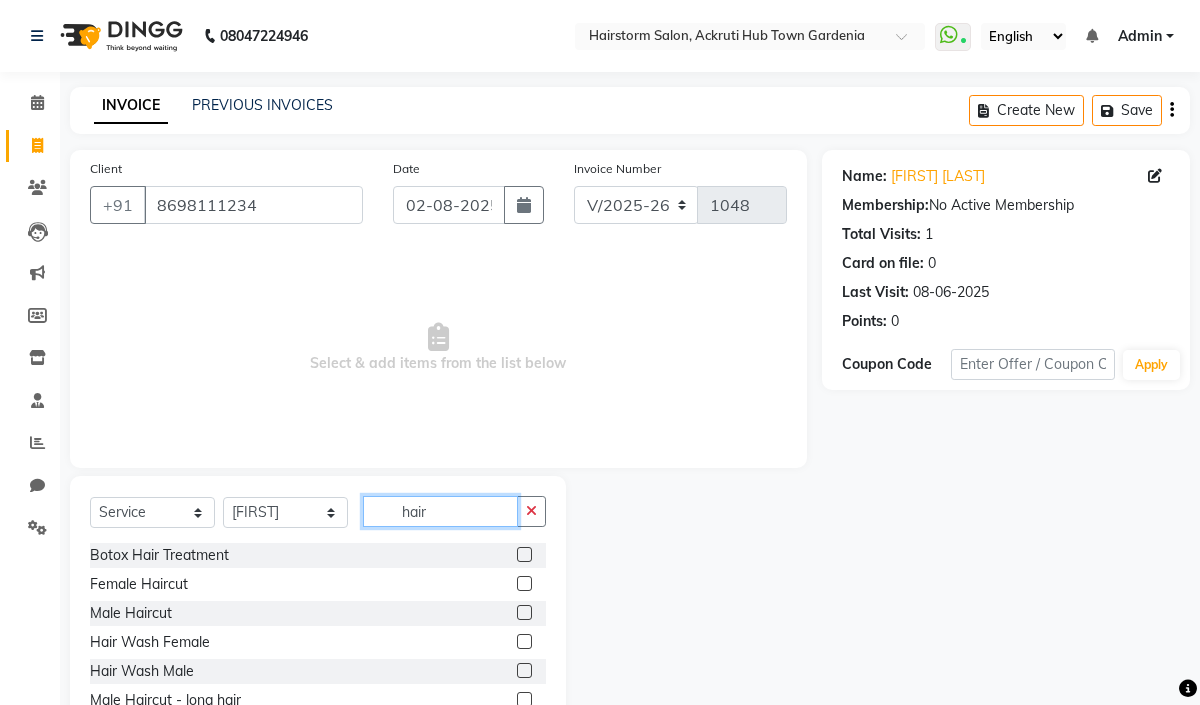 type on "hair" 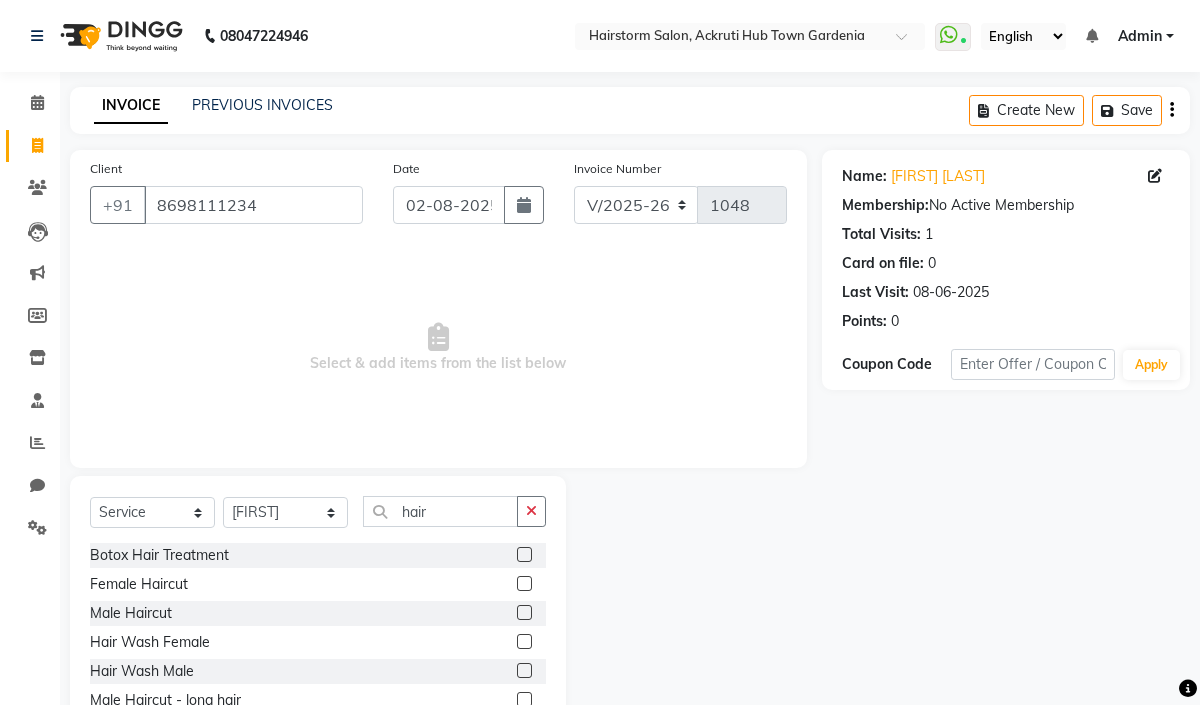 click 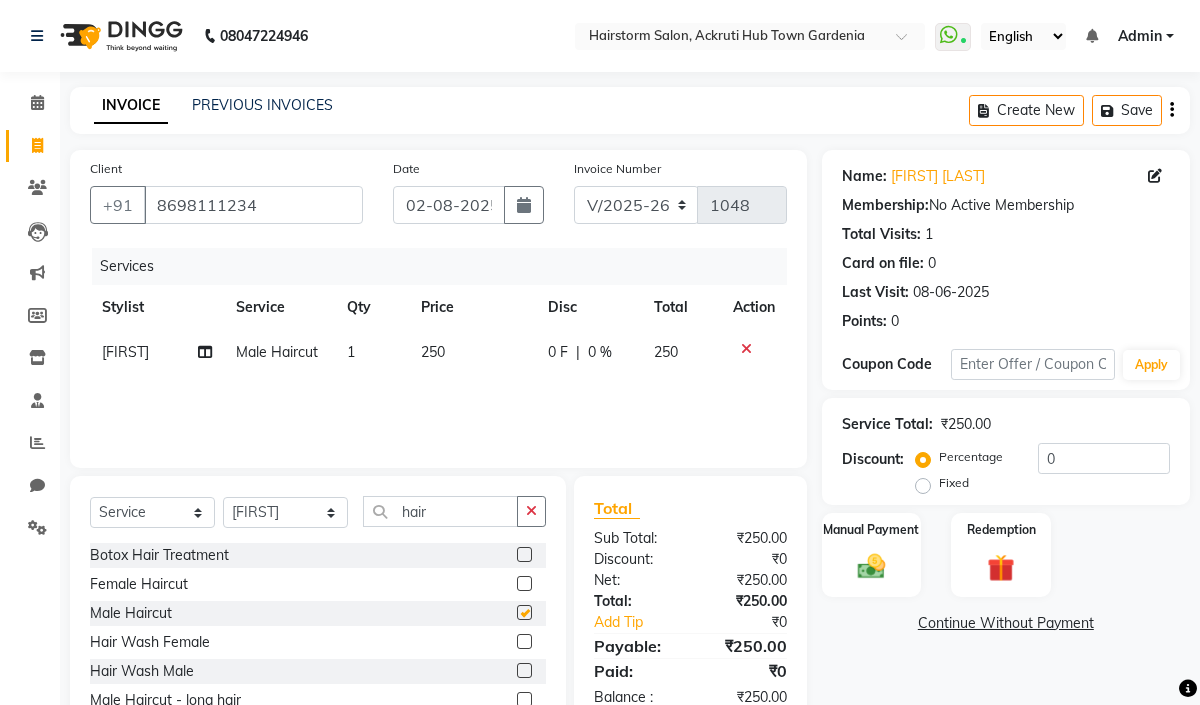 checkbox on "false" 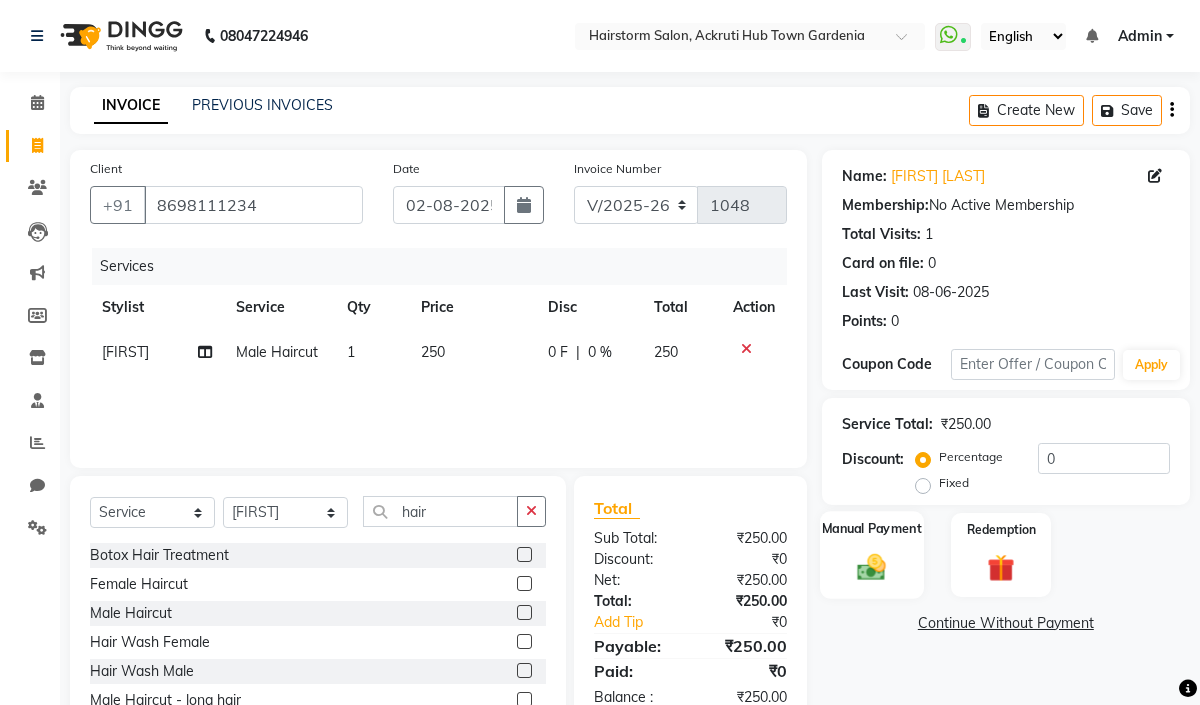 click 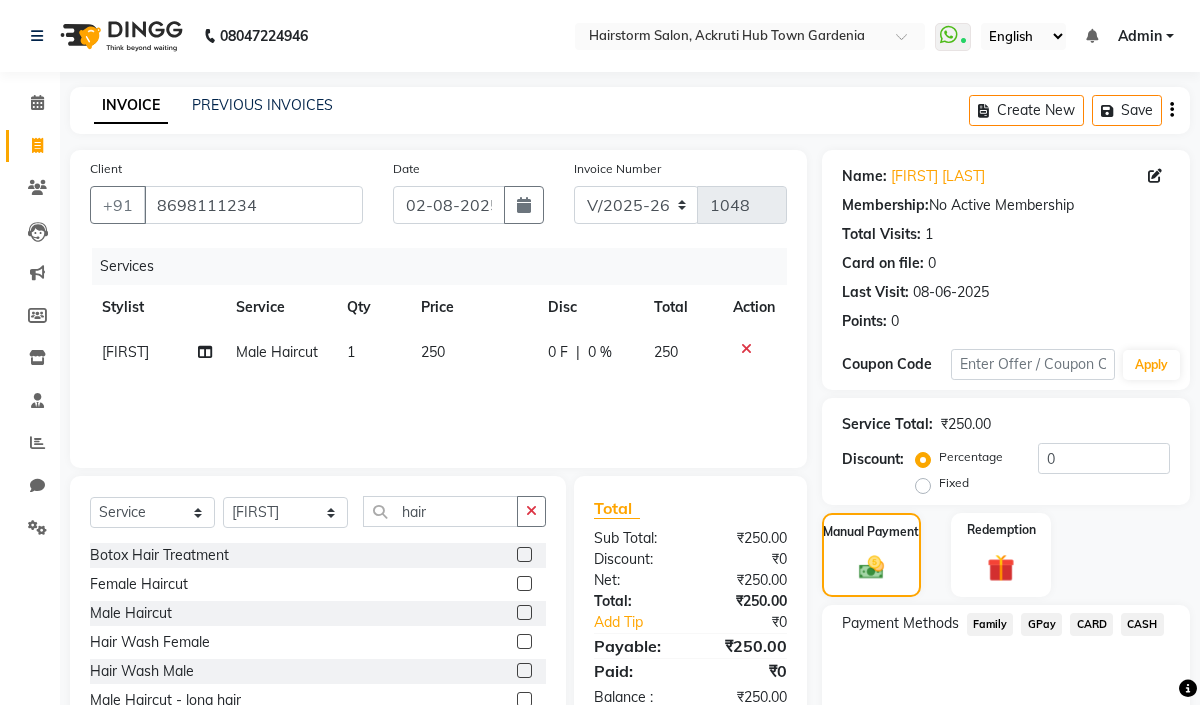click on "CARD" 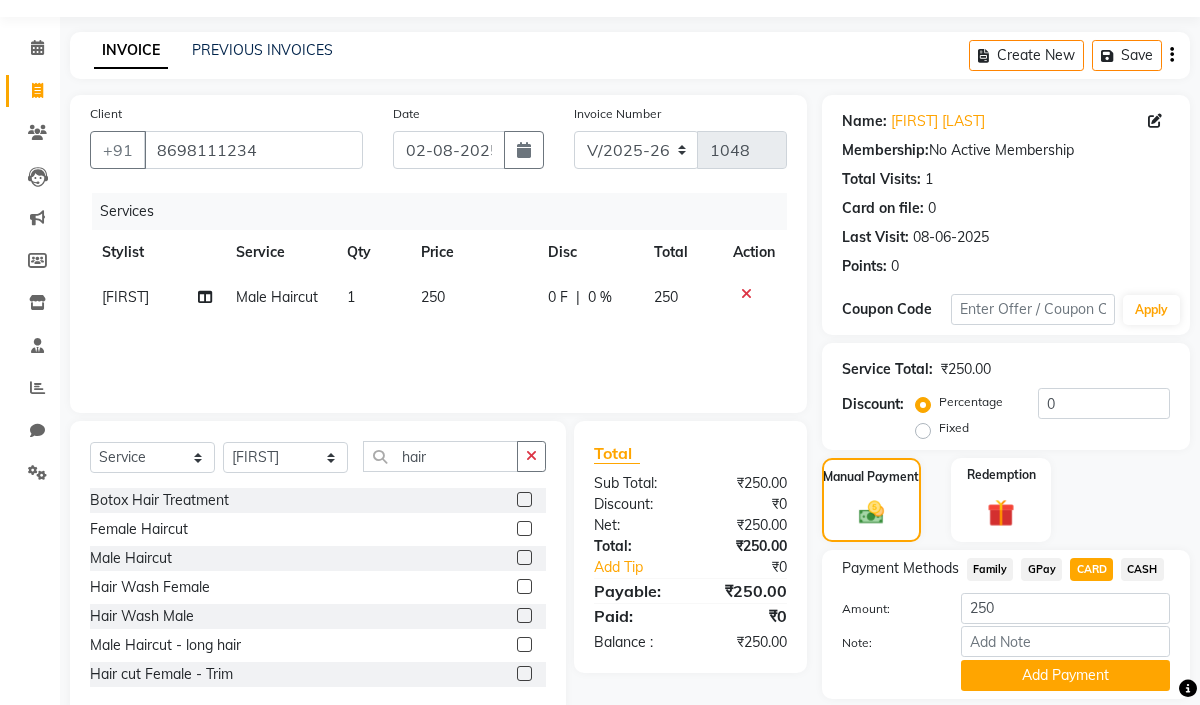 scroll, scrollTop: 121, scrollLeft: 0, axis: vertical 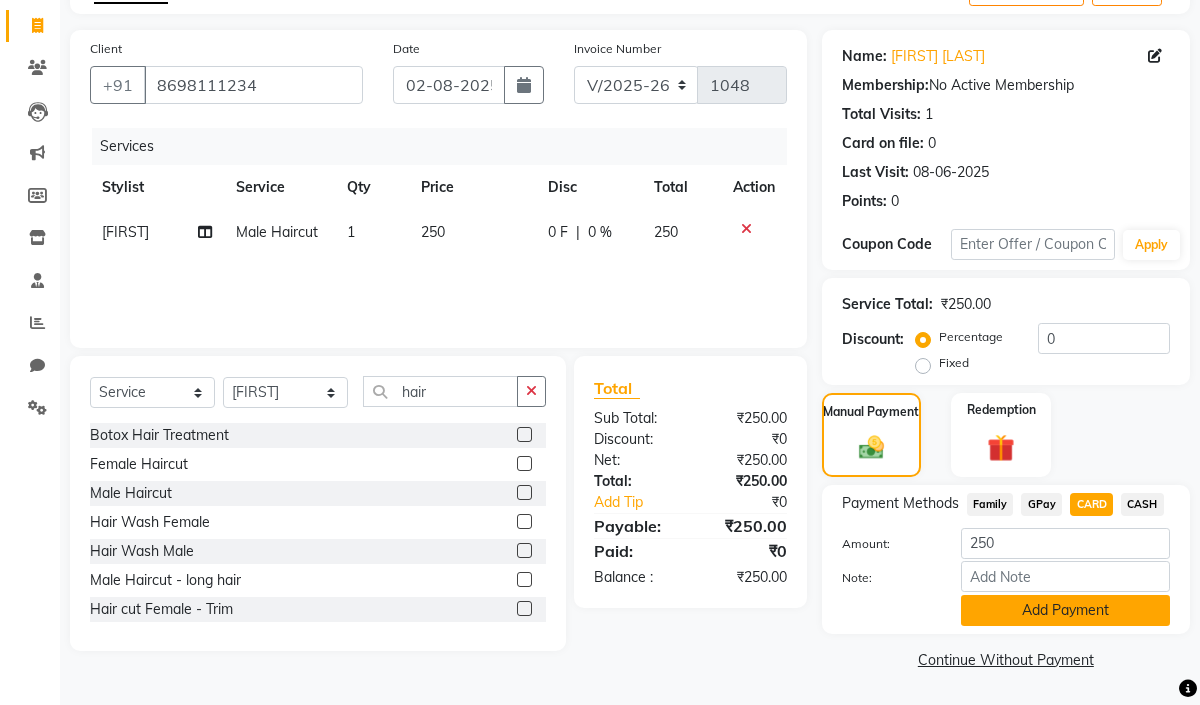 click on "Add Payment" 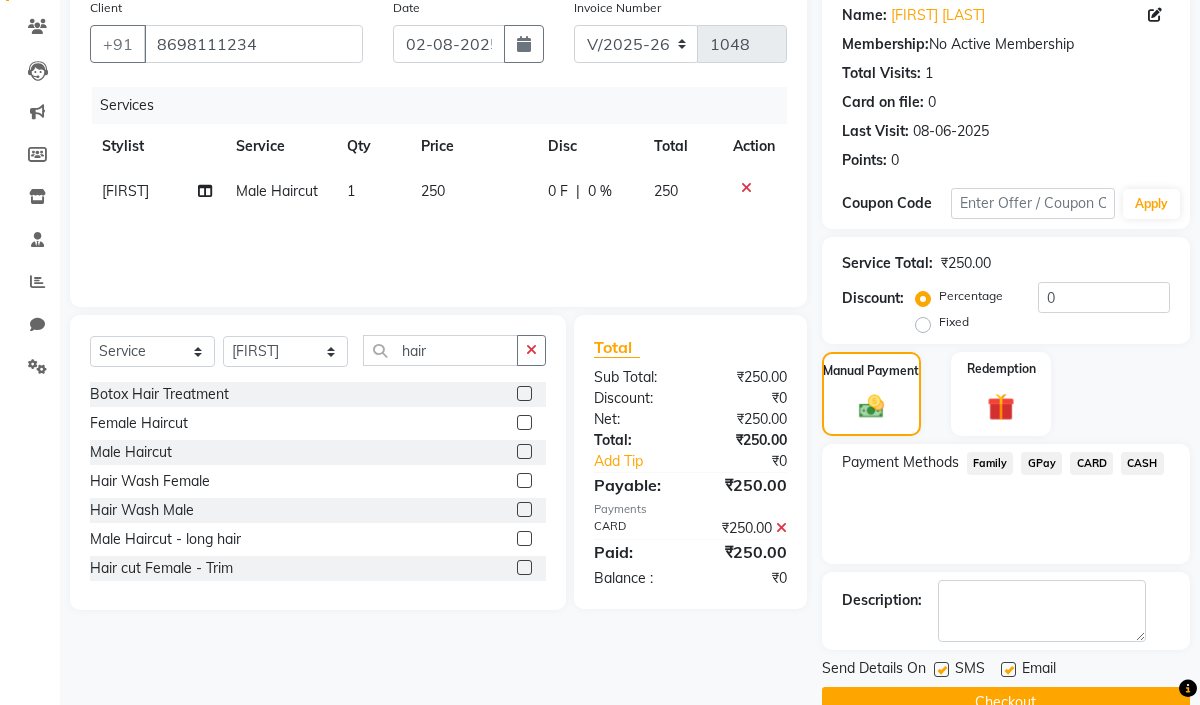 scroll, scrollTop: 203, scrollLeft: 0, axis: vertical 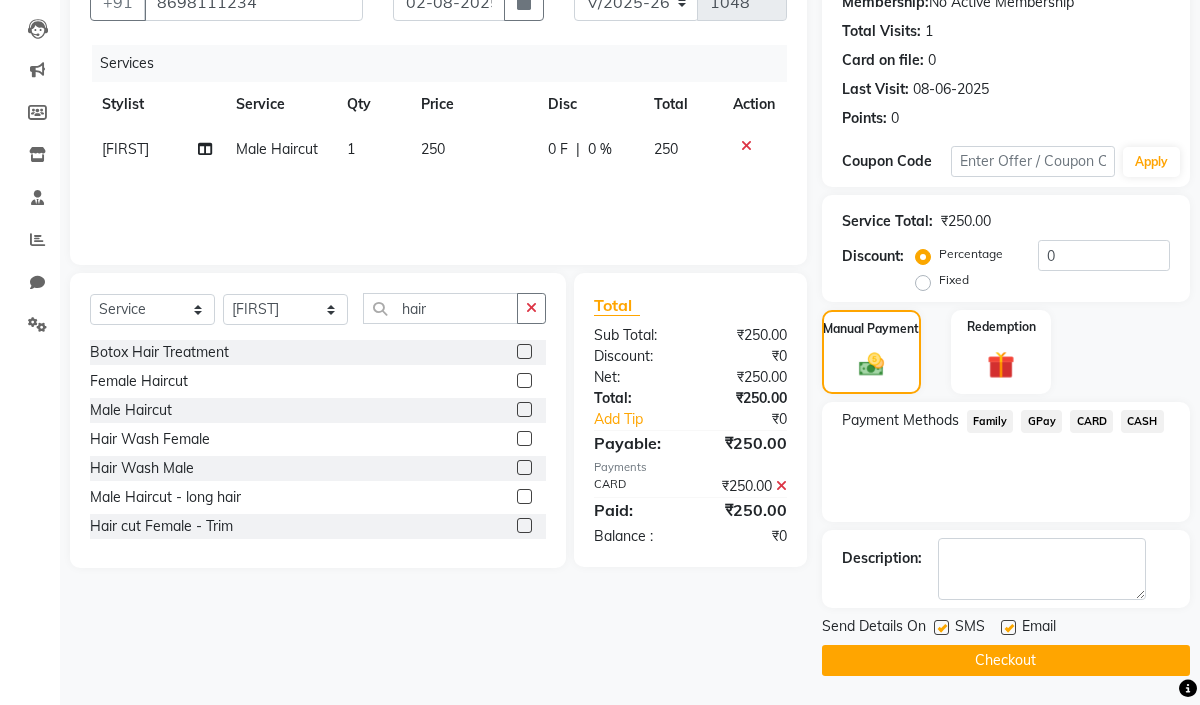 click on "Checkout" 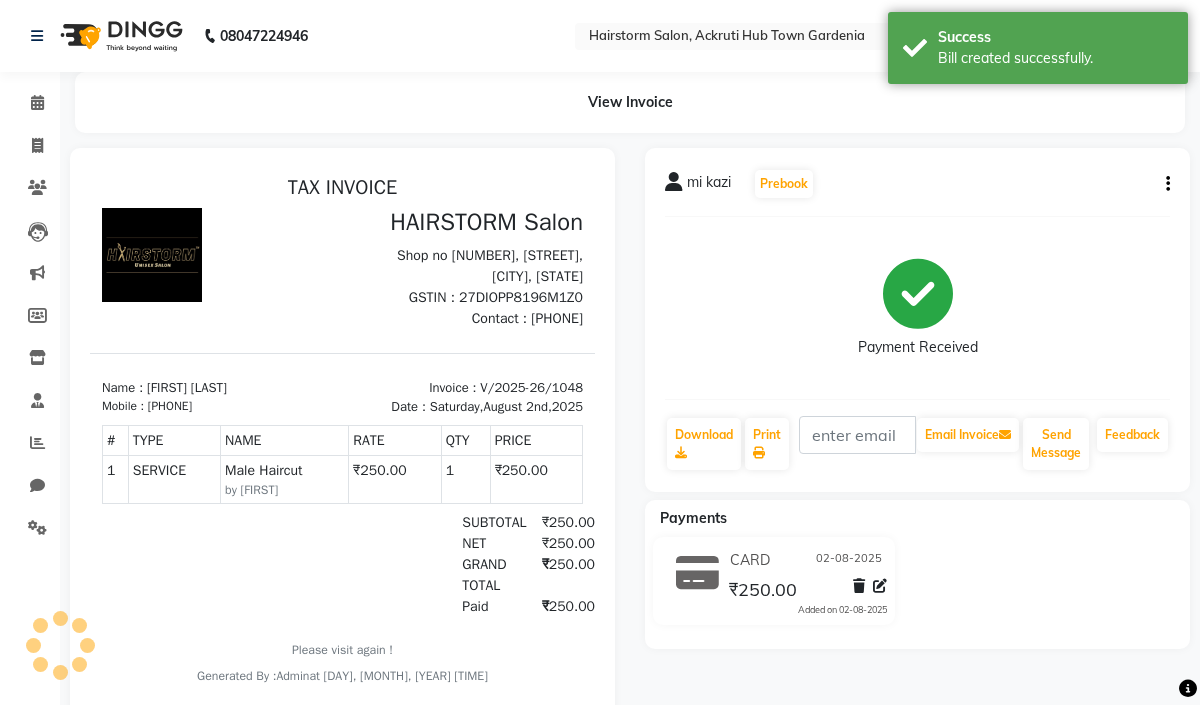 scroll, scrollTop: 0, scrollLeft: 0, axis: both 